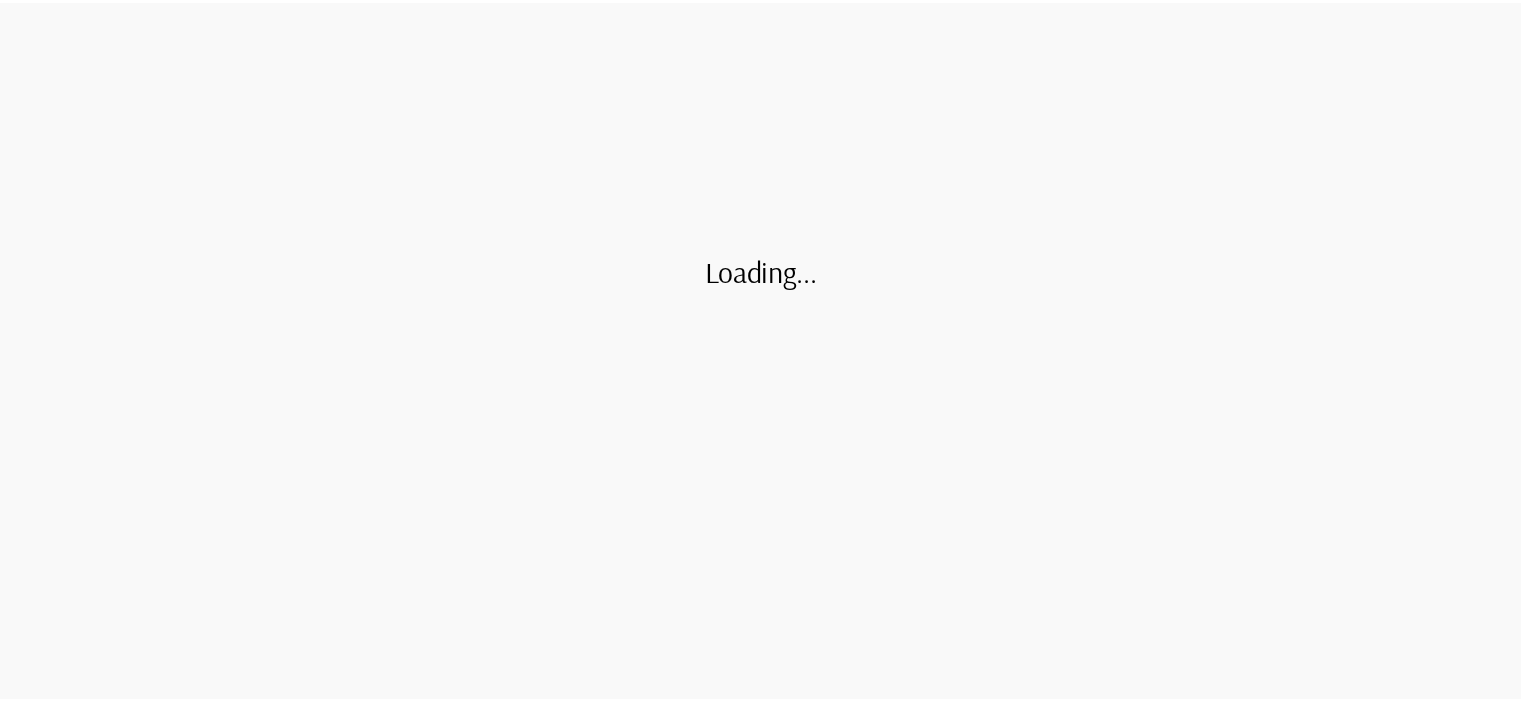 scroll, scrollTop: 0, scrollLeft: 0, axis: both 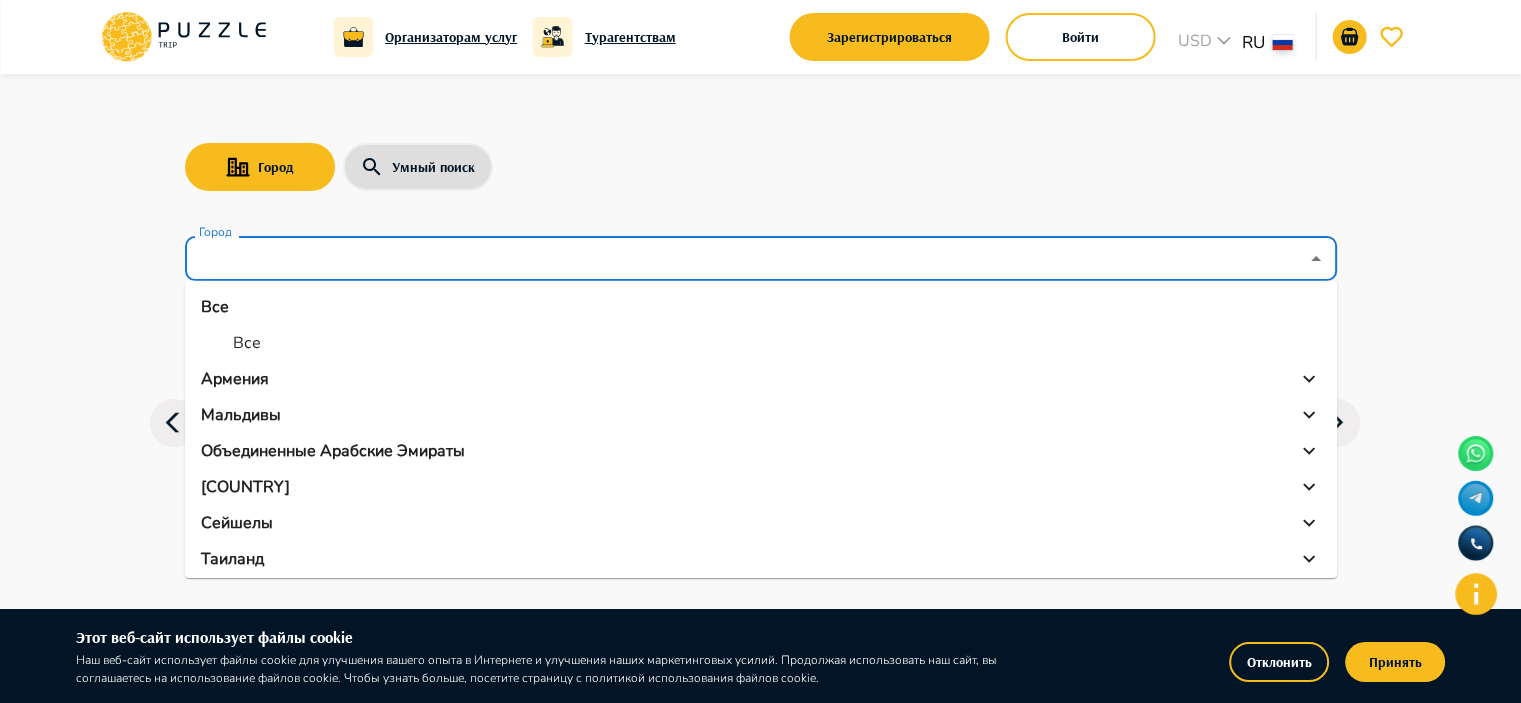 click on "Город" at bounding box center [746, 259] 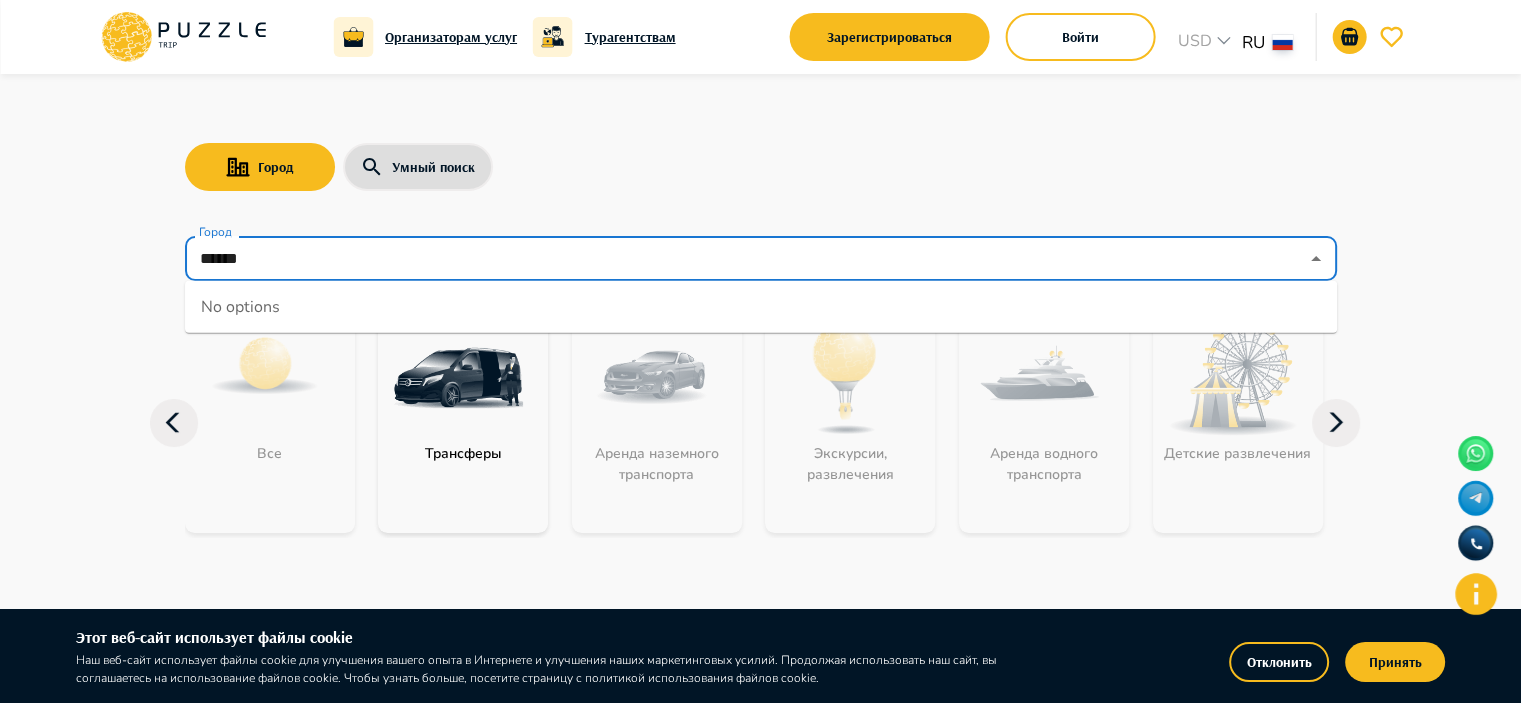 type on "******" 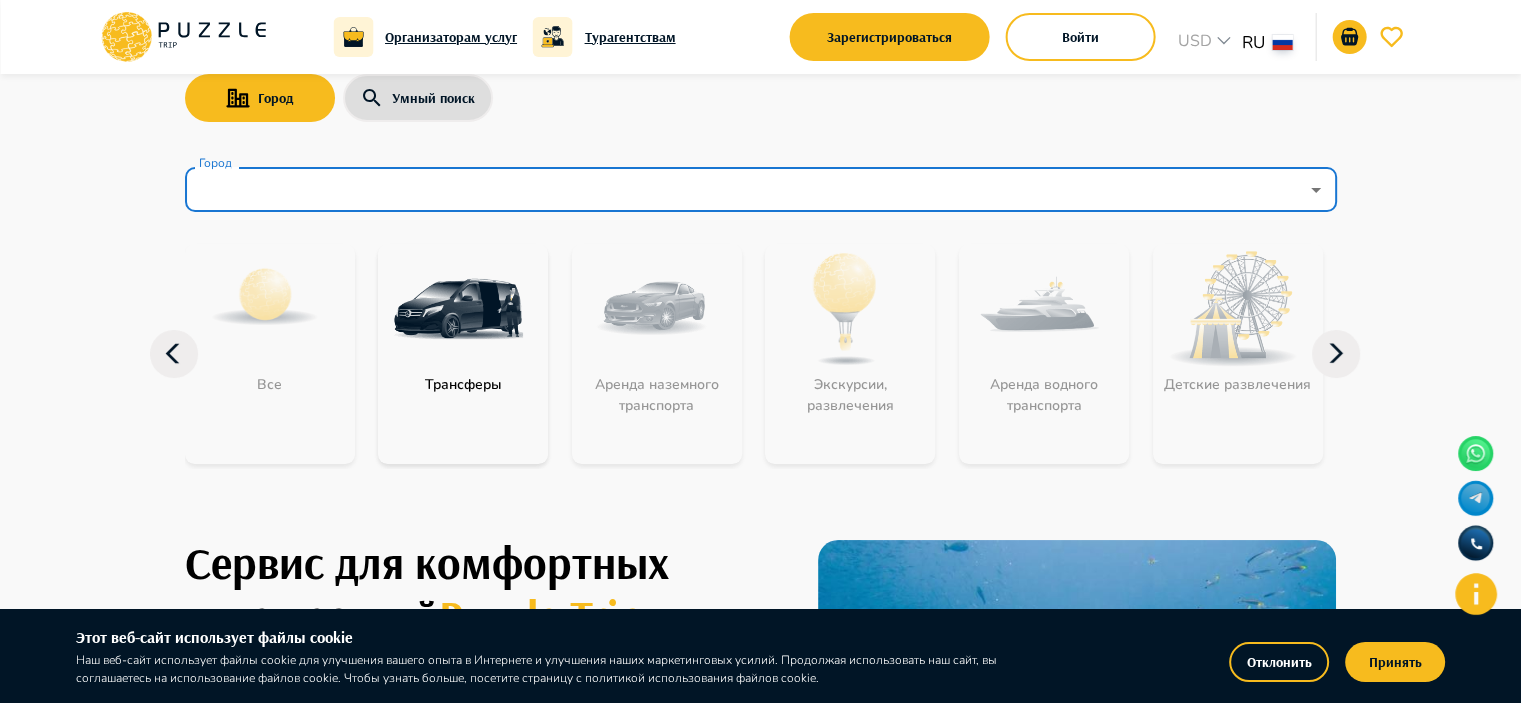 scroll, scrollTop: 0, scrollLeft: 0, axis: both 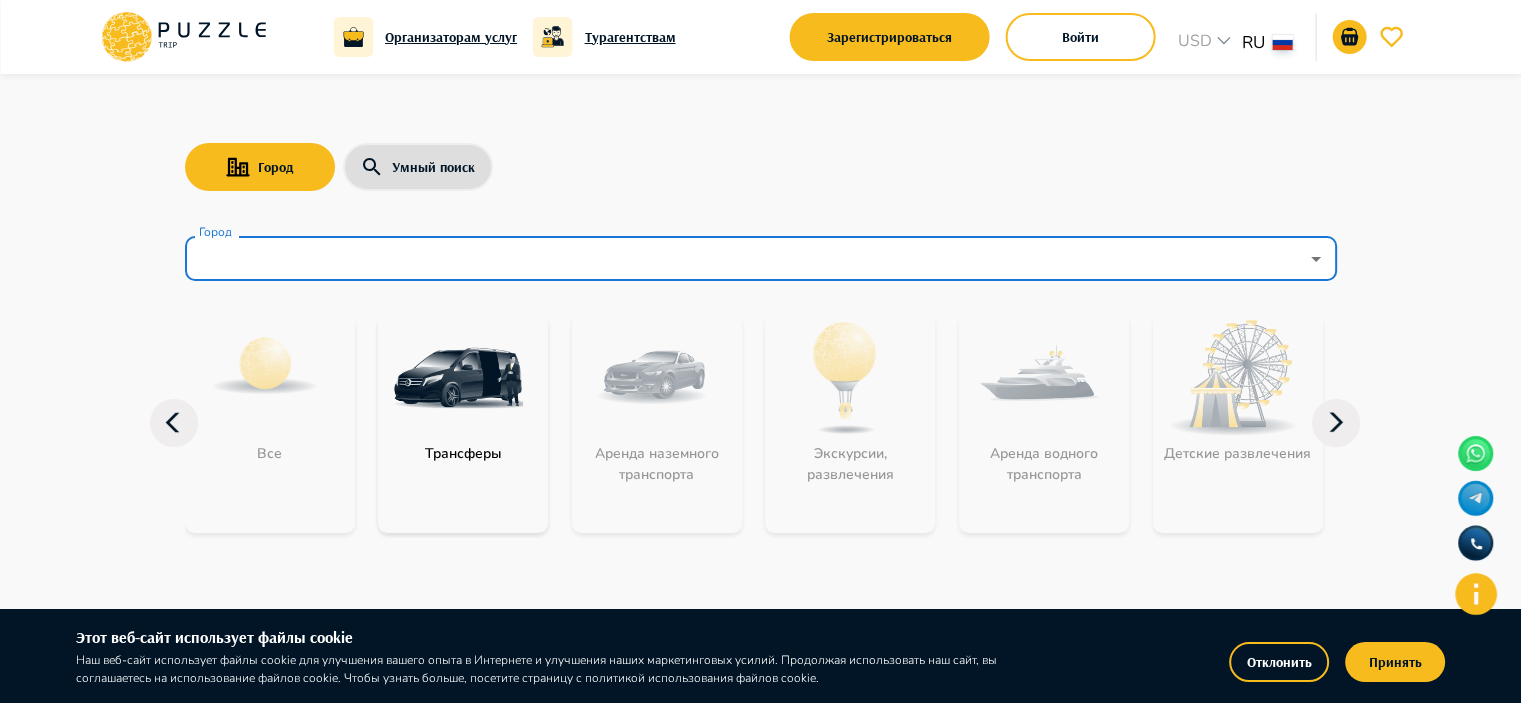 click on "Организаторам услуг Турагентствам Зарегистрироваться Войти USD *** RU   **" at bounding box center [761, 37] 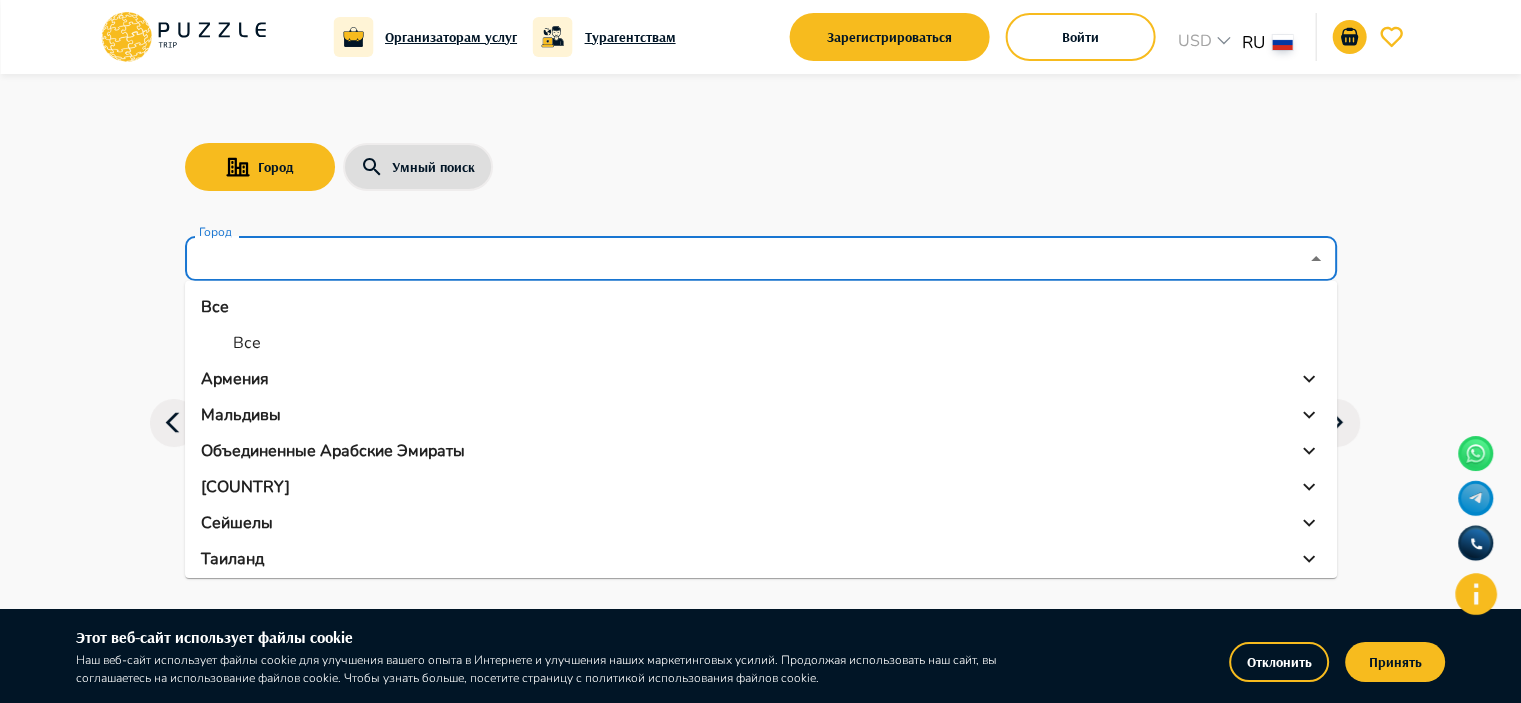 click on "Город" at bounding box center (746, 259) 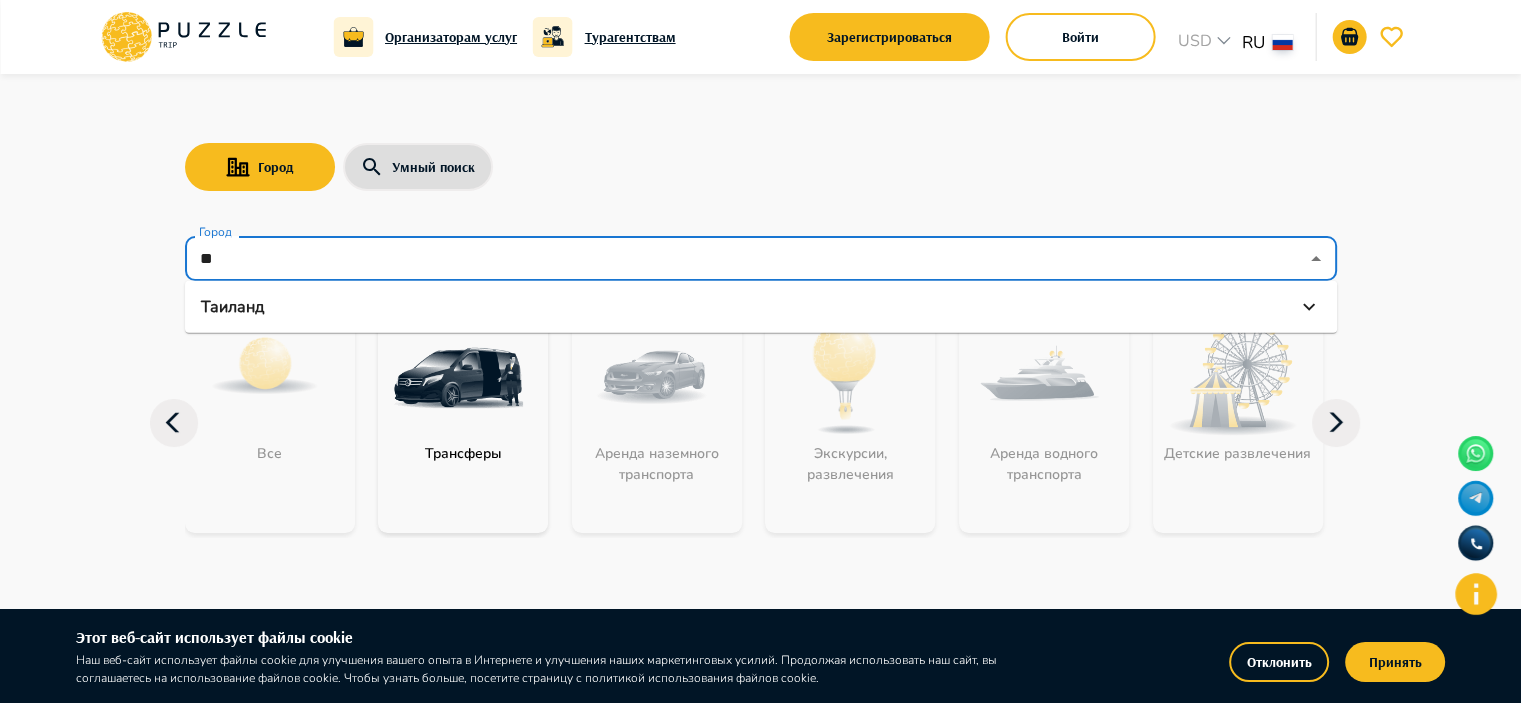 type on "***" 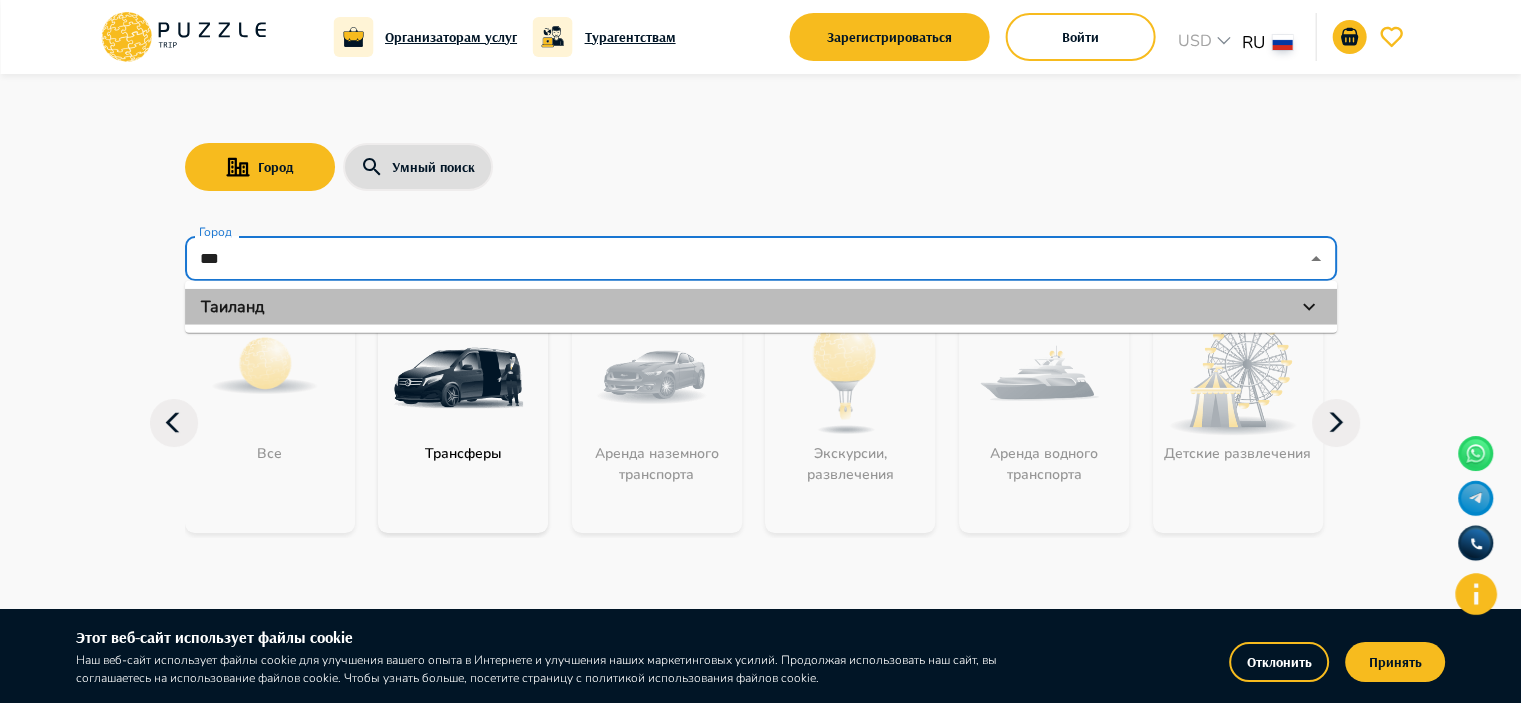 click on "Таиланд" at bounding box center [761, 307] 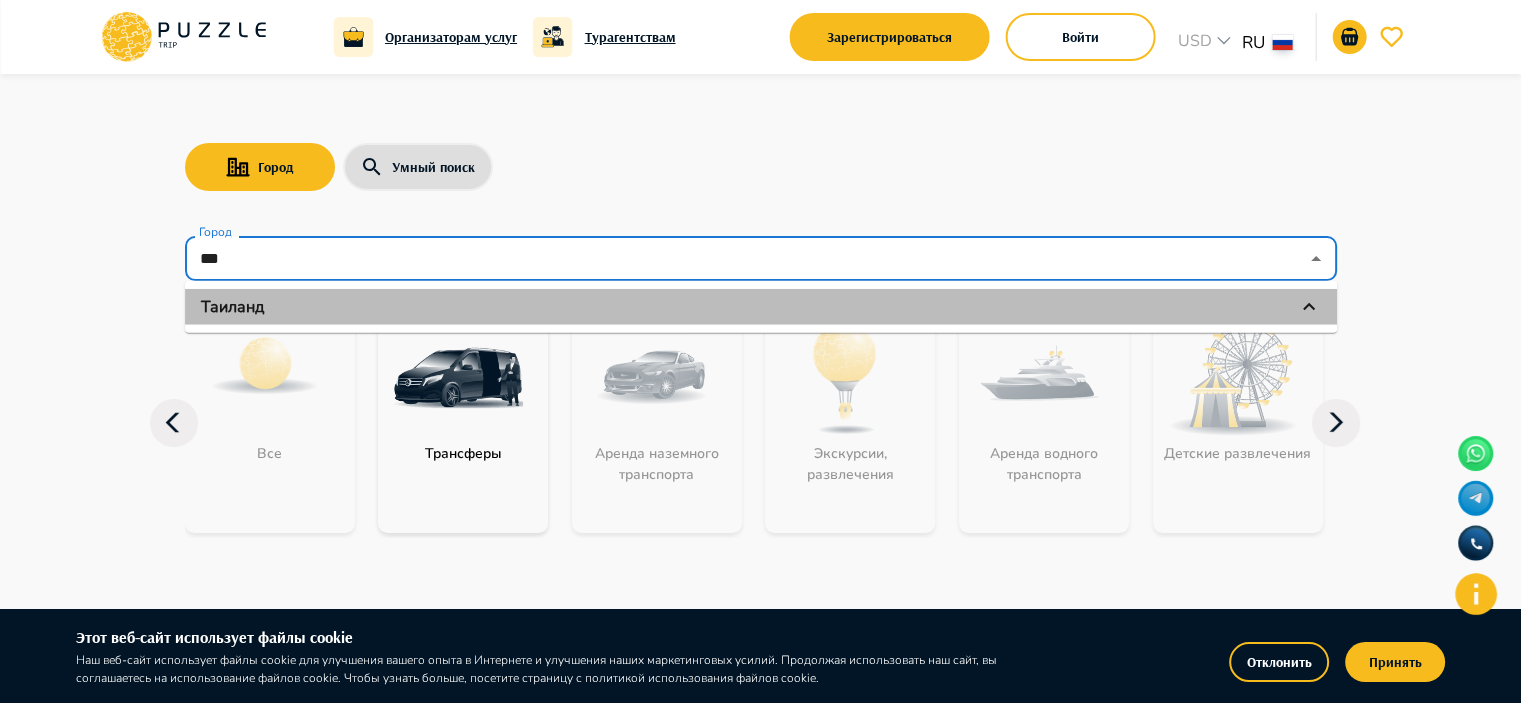 click on "Таиланд" at bounding box center (232, 307) 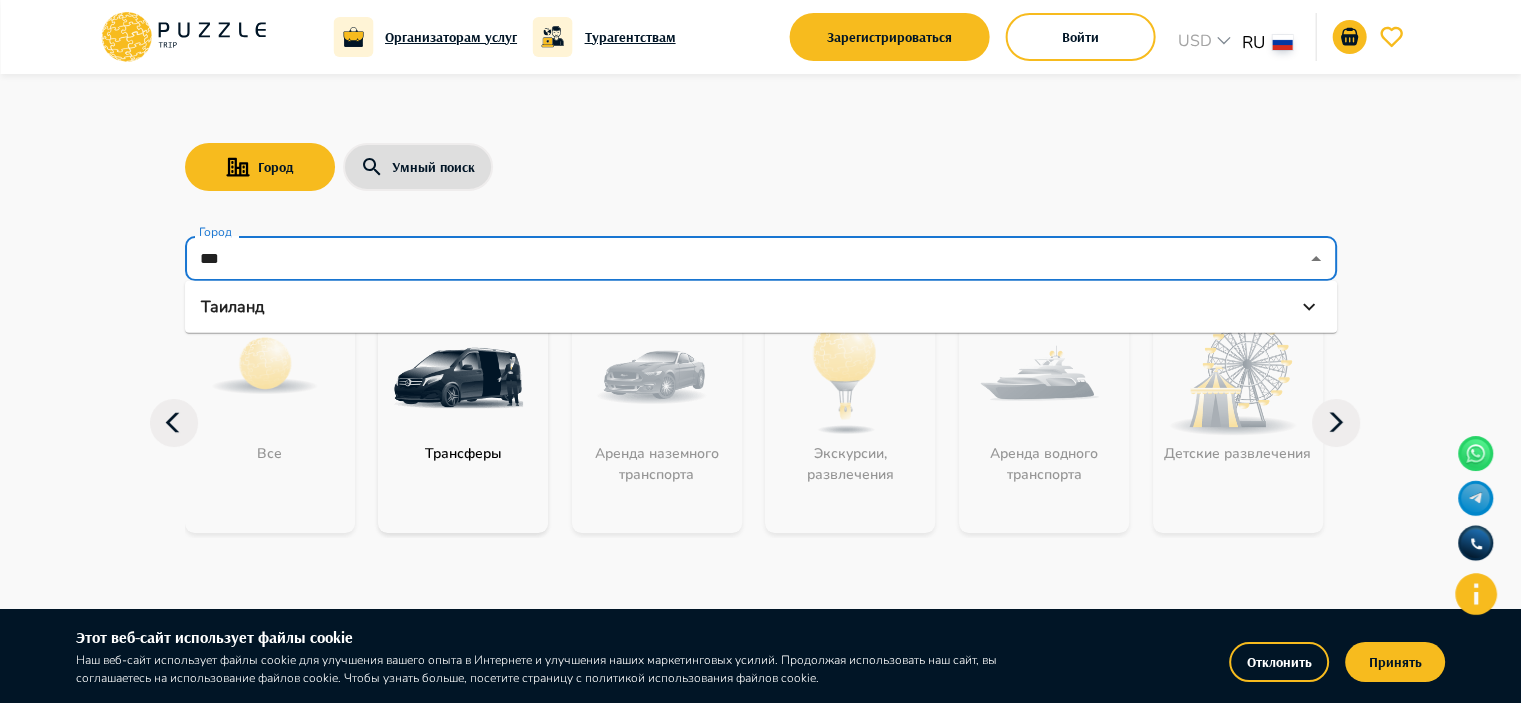 click on "Таиланд" at bounding box center [232, 307] 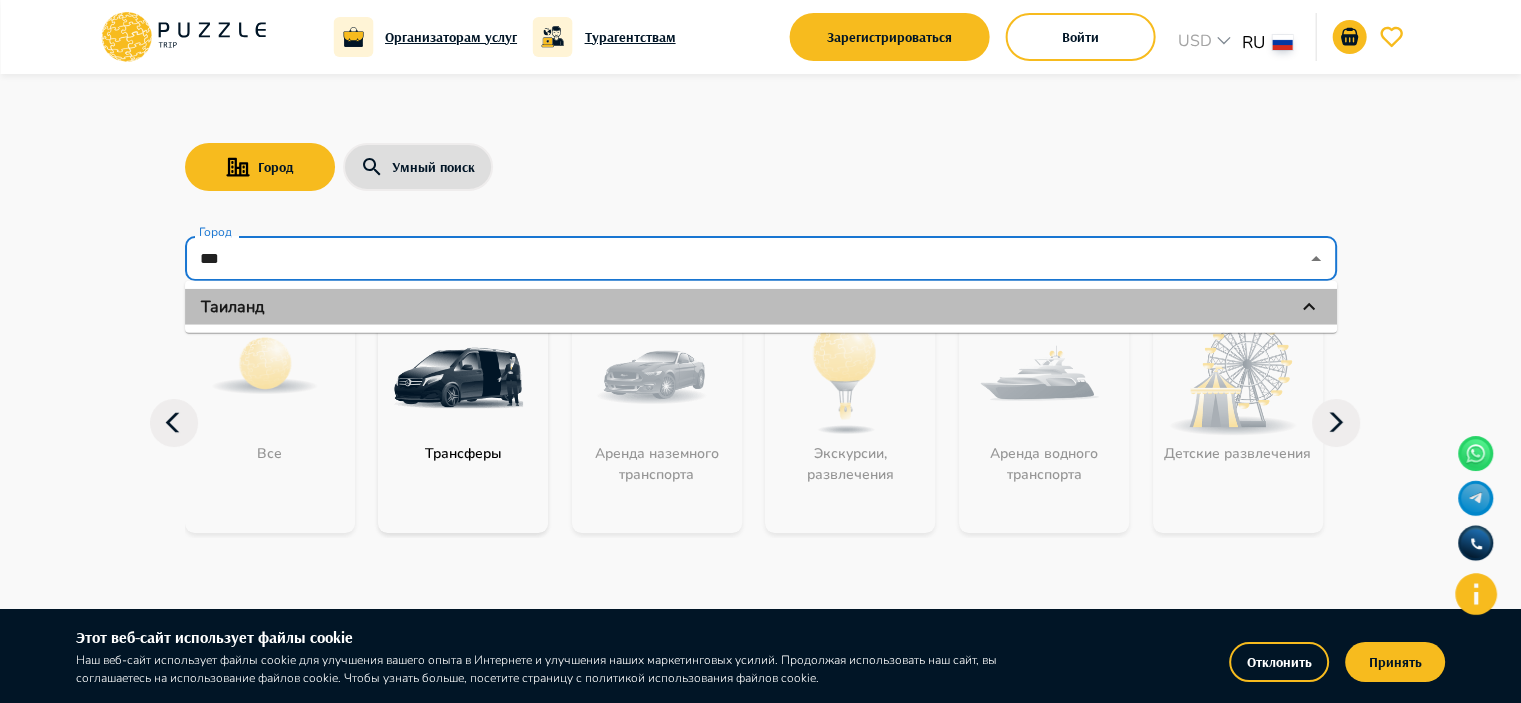 click 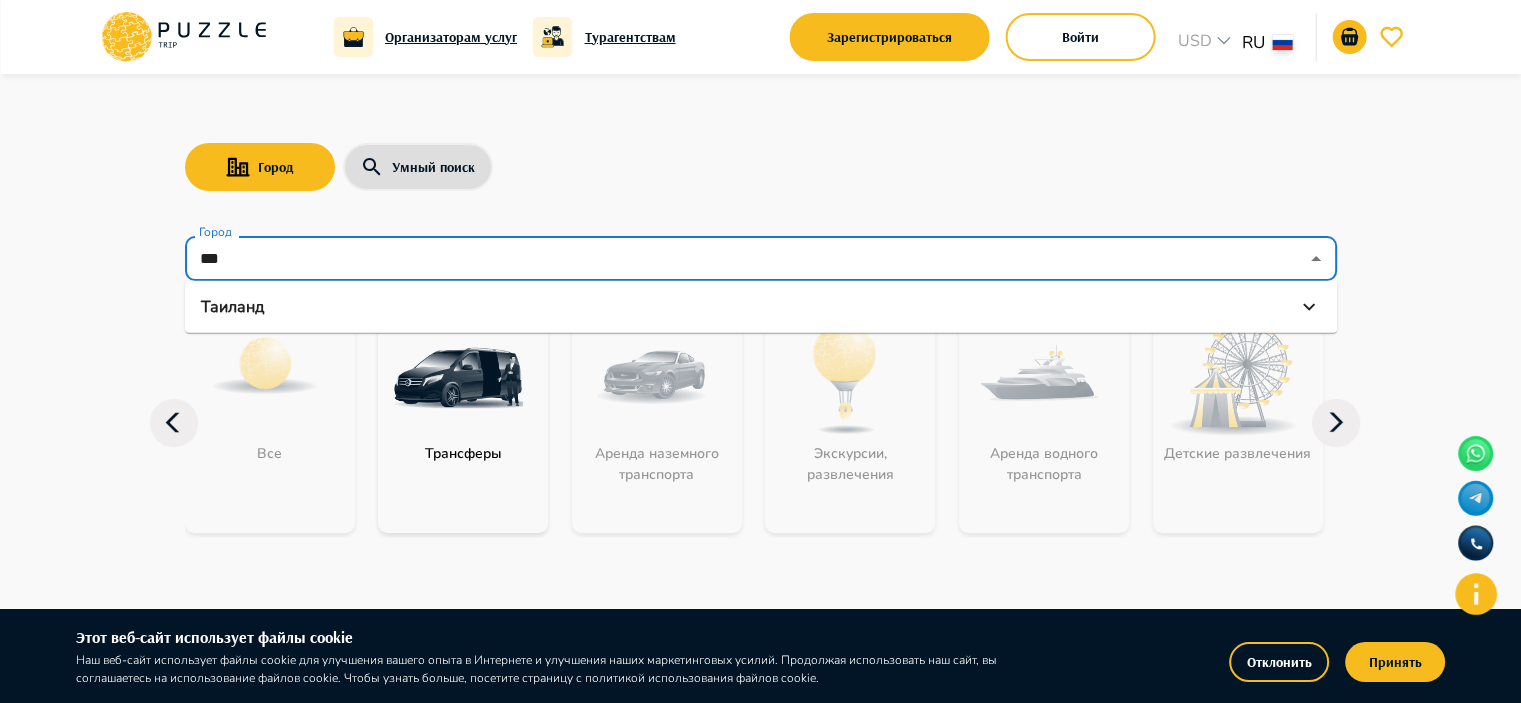 drag, startPoint x: 283, startPoint y: 254, endPoint x: 136, endPoint y: 247, distance: 147.16656 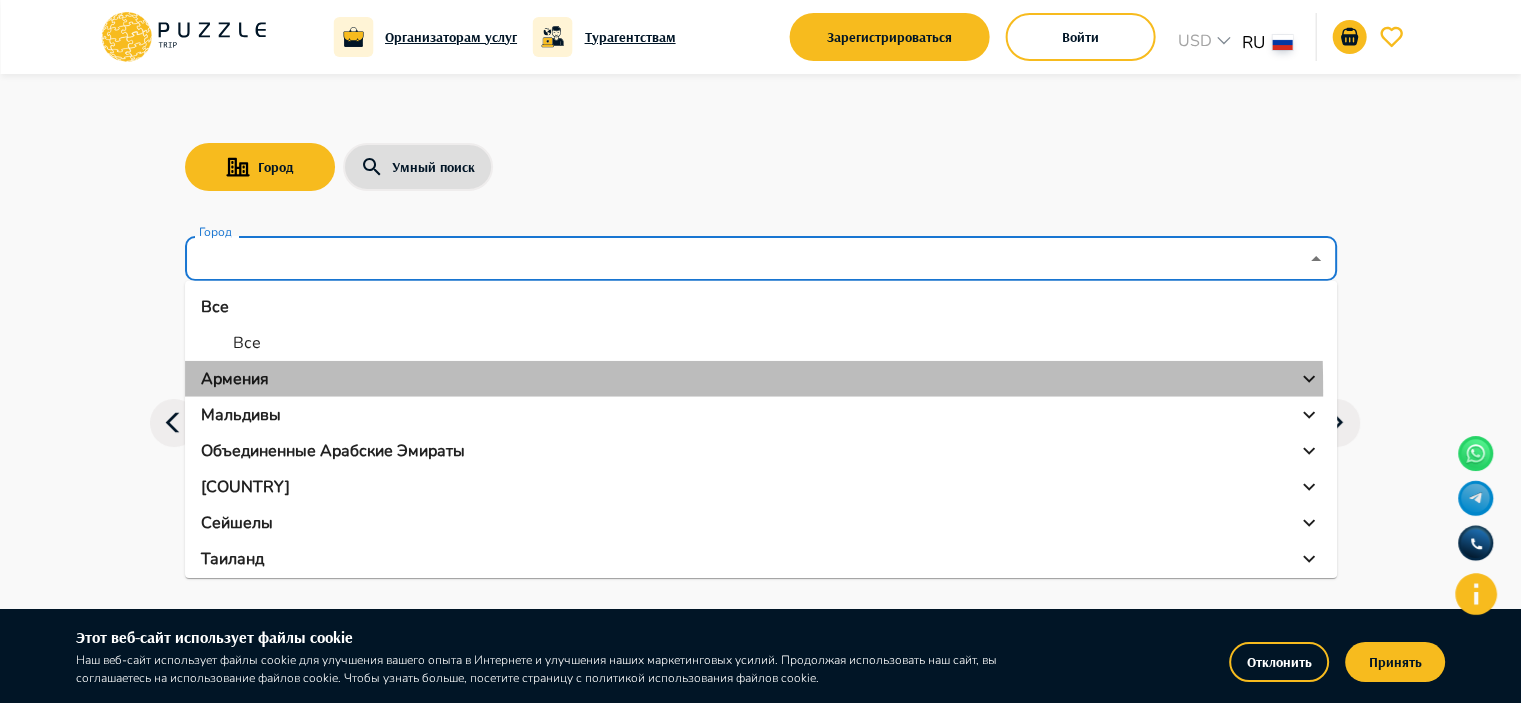 click on "Армения" at bounding box center [761, 379] 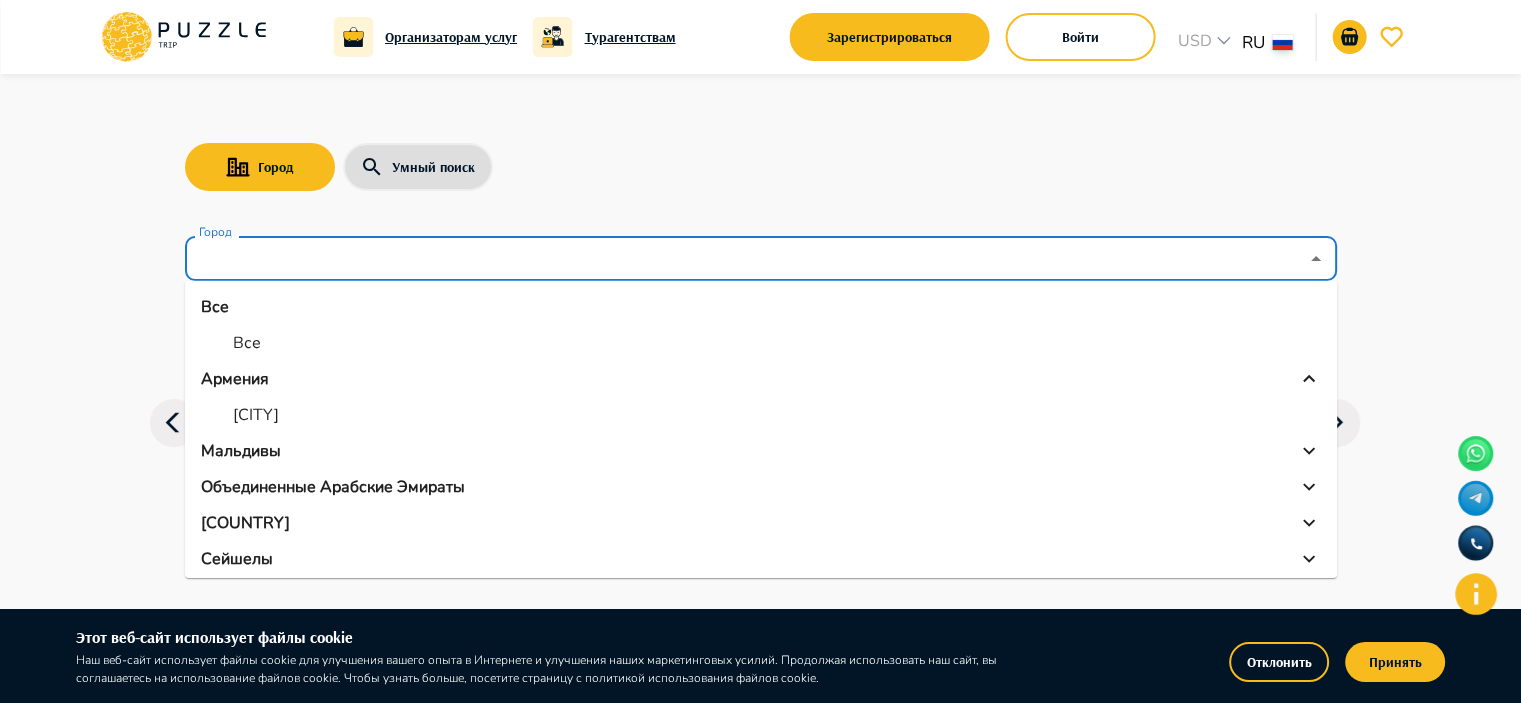 scroll, scrollTop: 78, scrollLeft: 0, axis: vertical 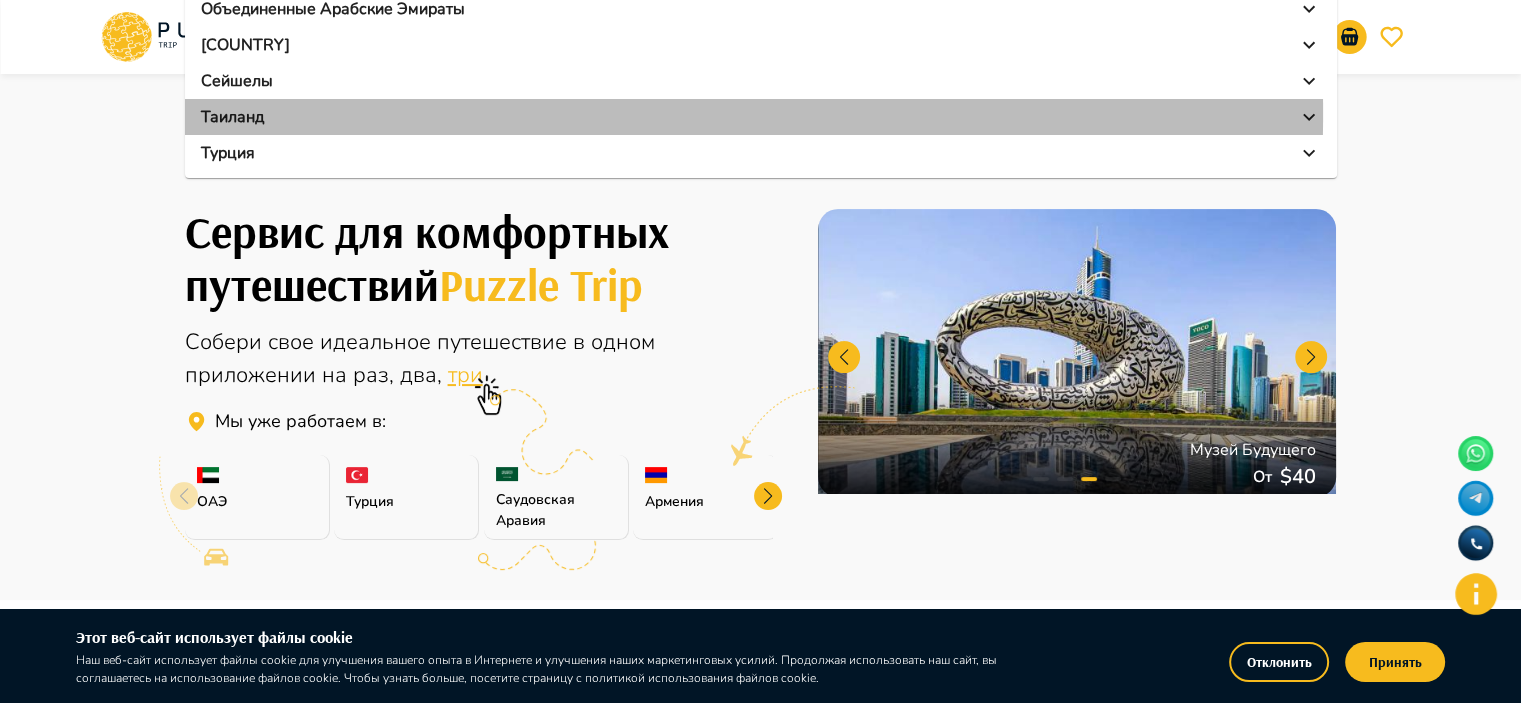 click on "Таиланд" at bounding box center (232, 117) 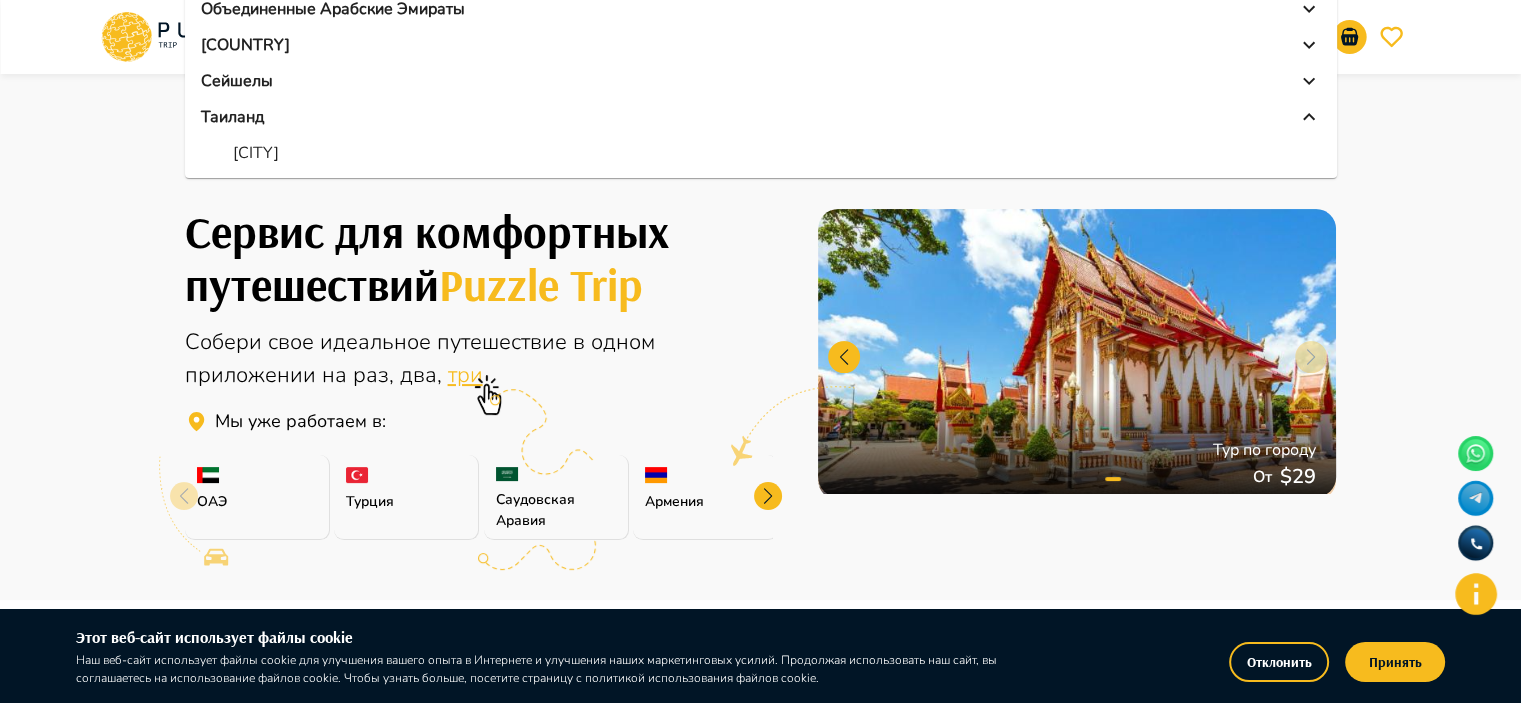 scroll, scrollTop: 150, scrollLeft: 0, axis: vertical 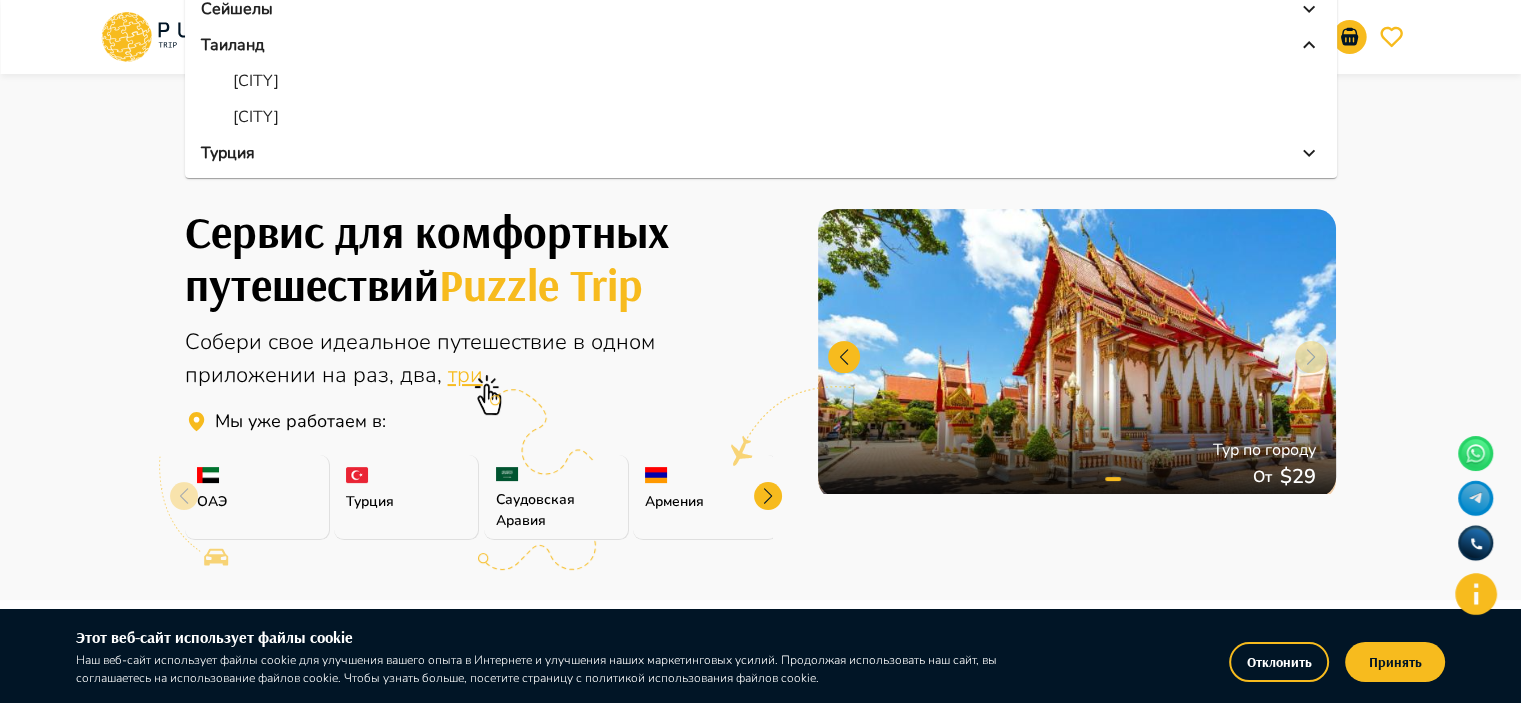 click on "[CITY]" at bounding box center (256, 117) 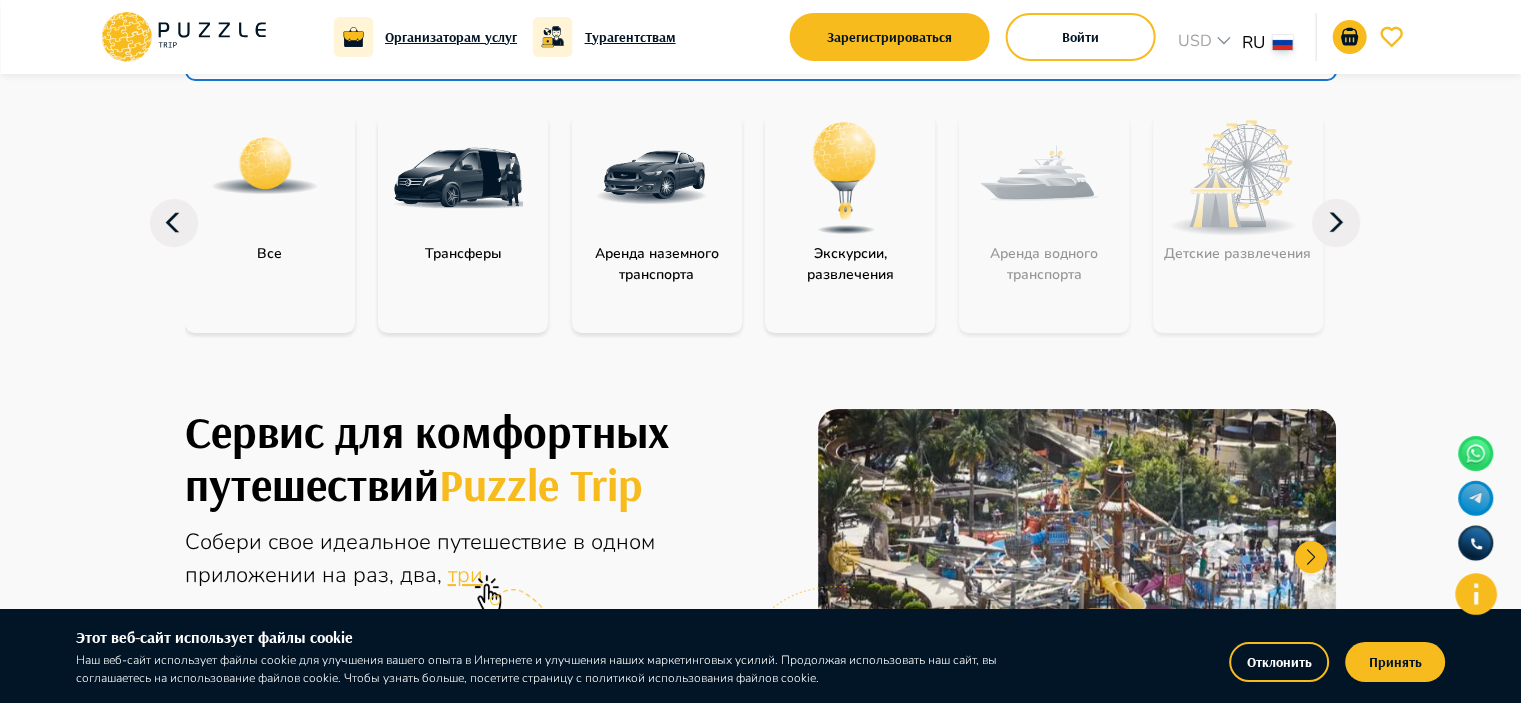 scroll, scrollTop: 0, scrollLeft: 0, axis: both 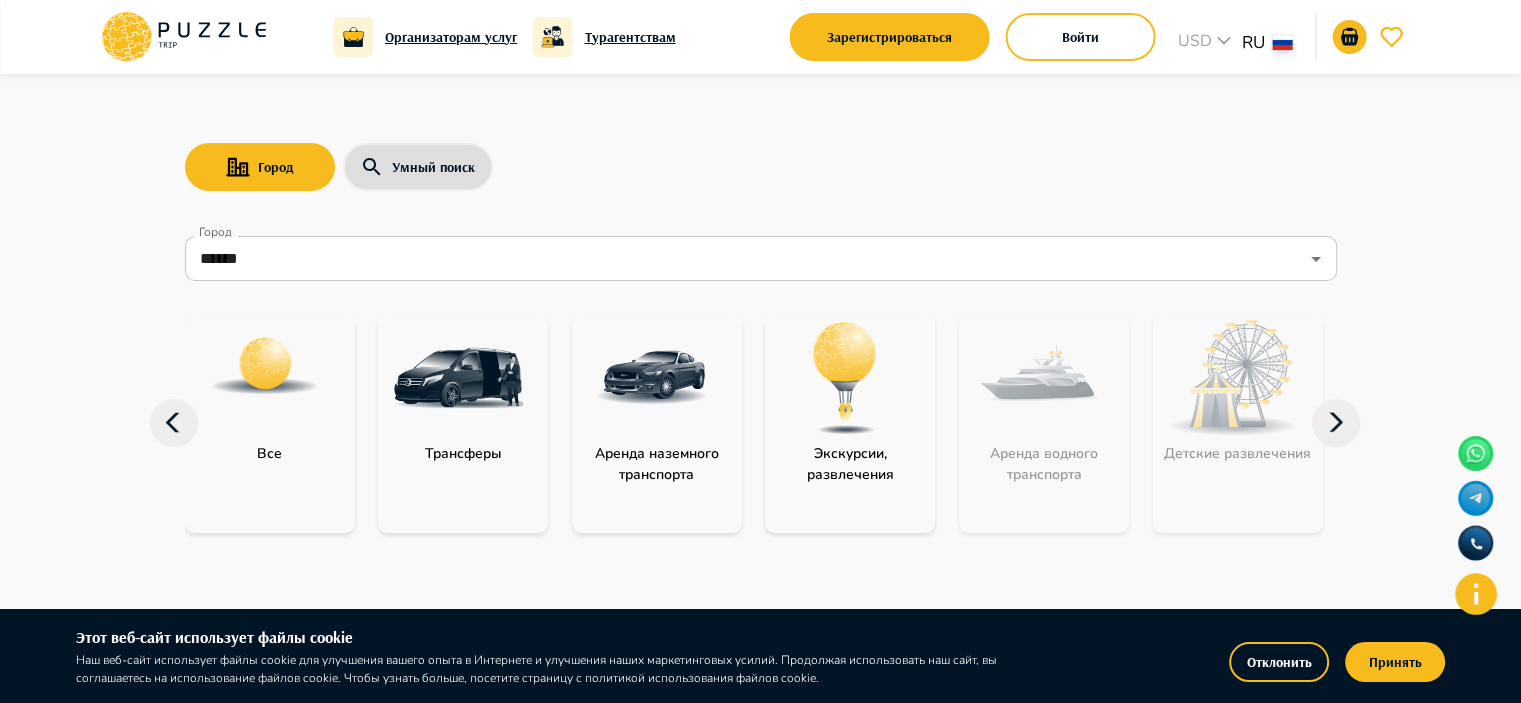 click at bounding box center (652, 378) 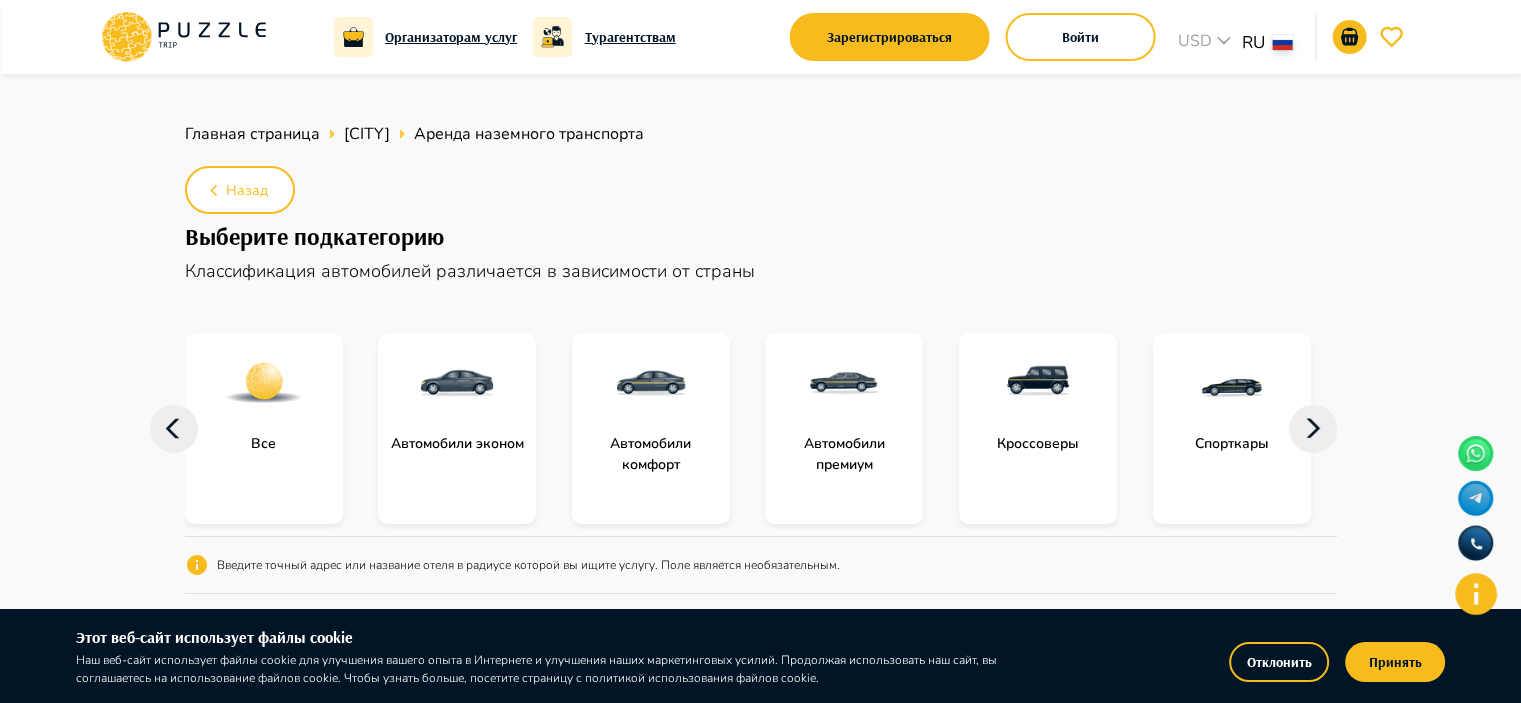 click on "Автомобили эконом" at bounding box center [457, 443] 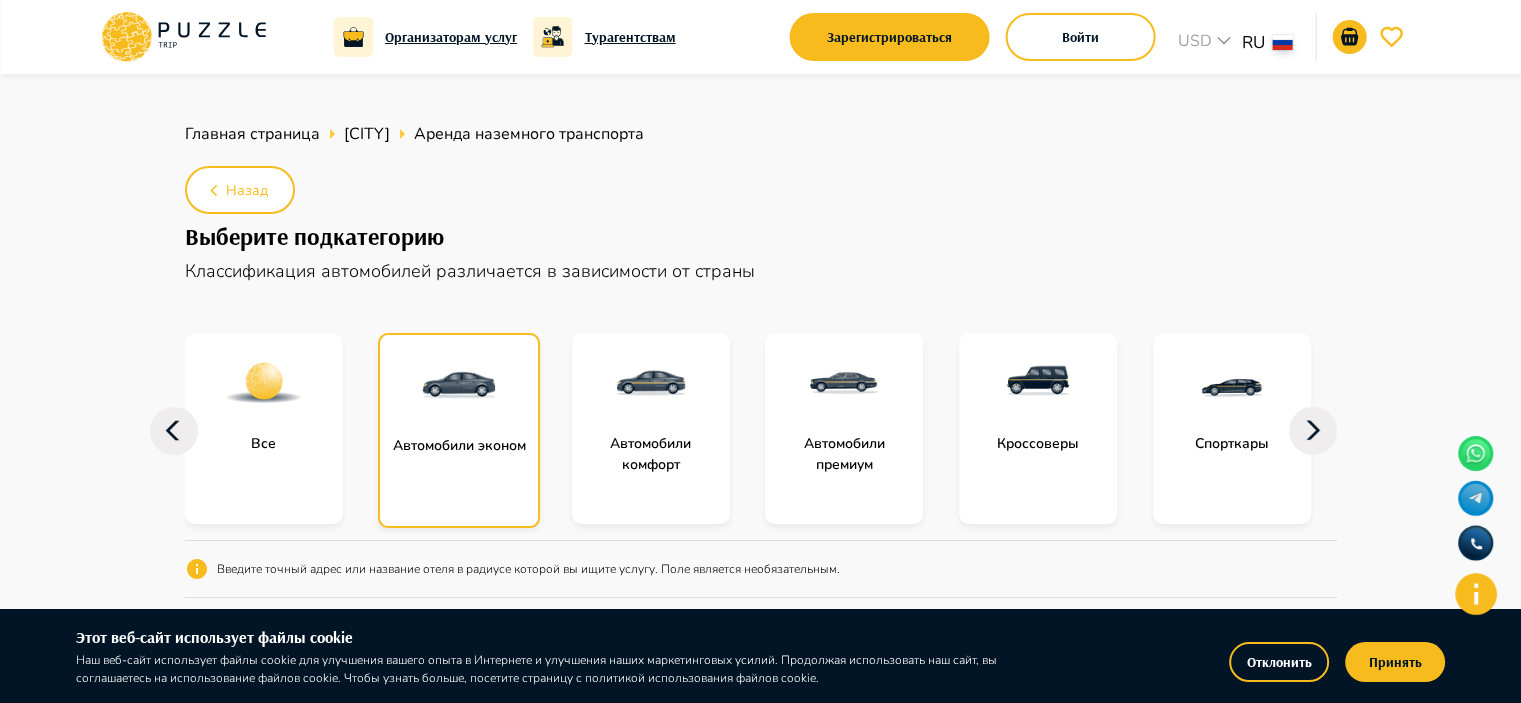 click at bounding box center (459, 385) 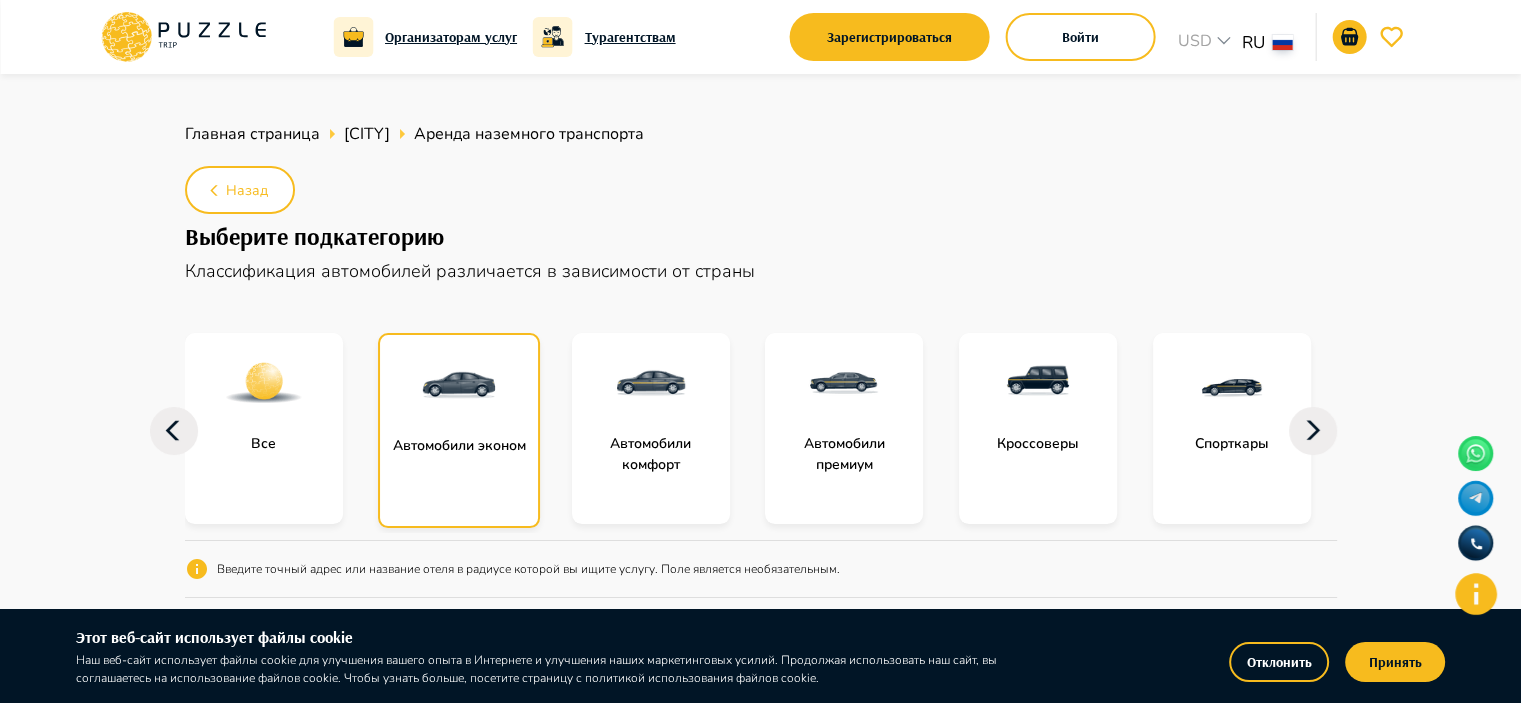 click at bounding box center (459, 385) 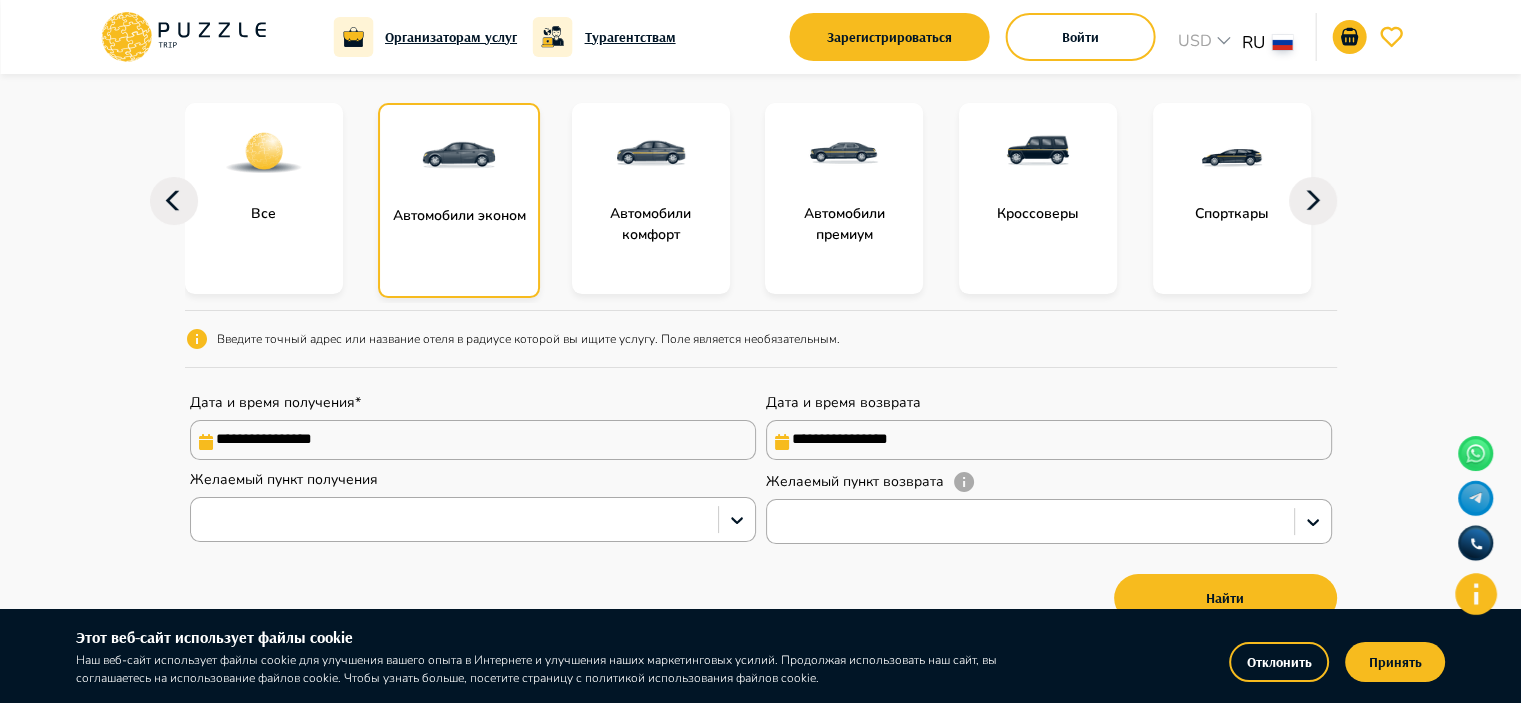 scroll, scrollTop: 300, scrollLeft: 0, axis: vertical 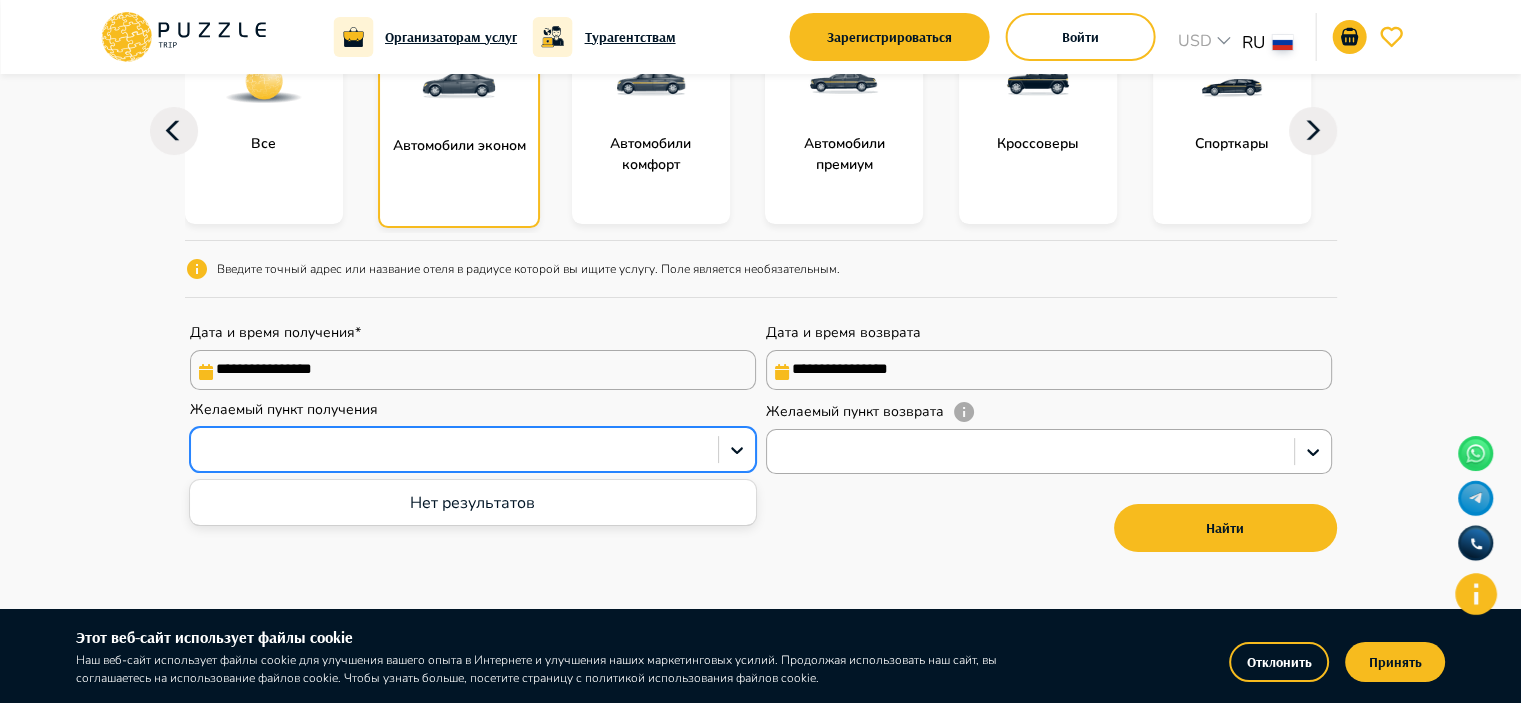 click at bounding box center (473, 449) 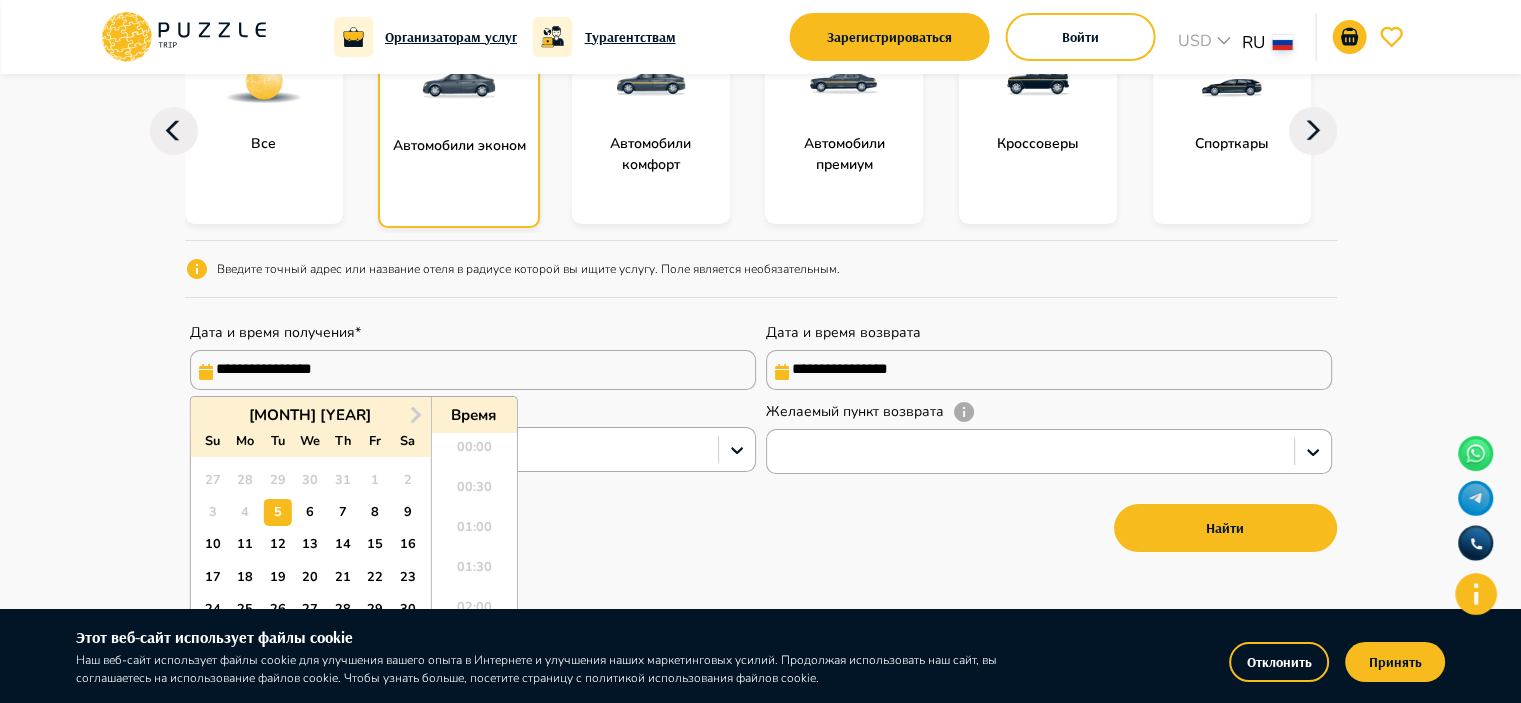 click on "******" at bounding box center [473, 370] 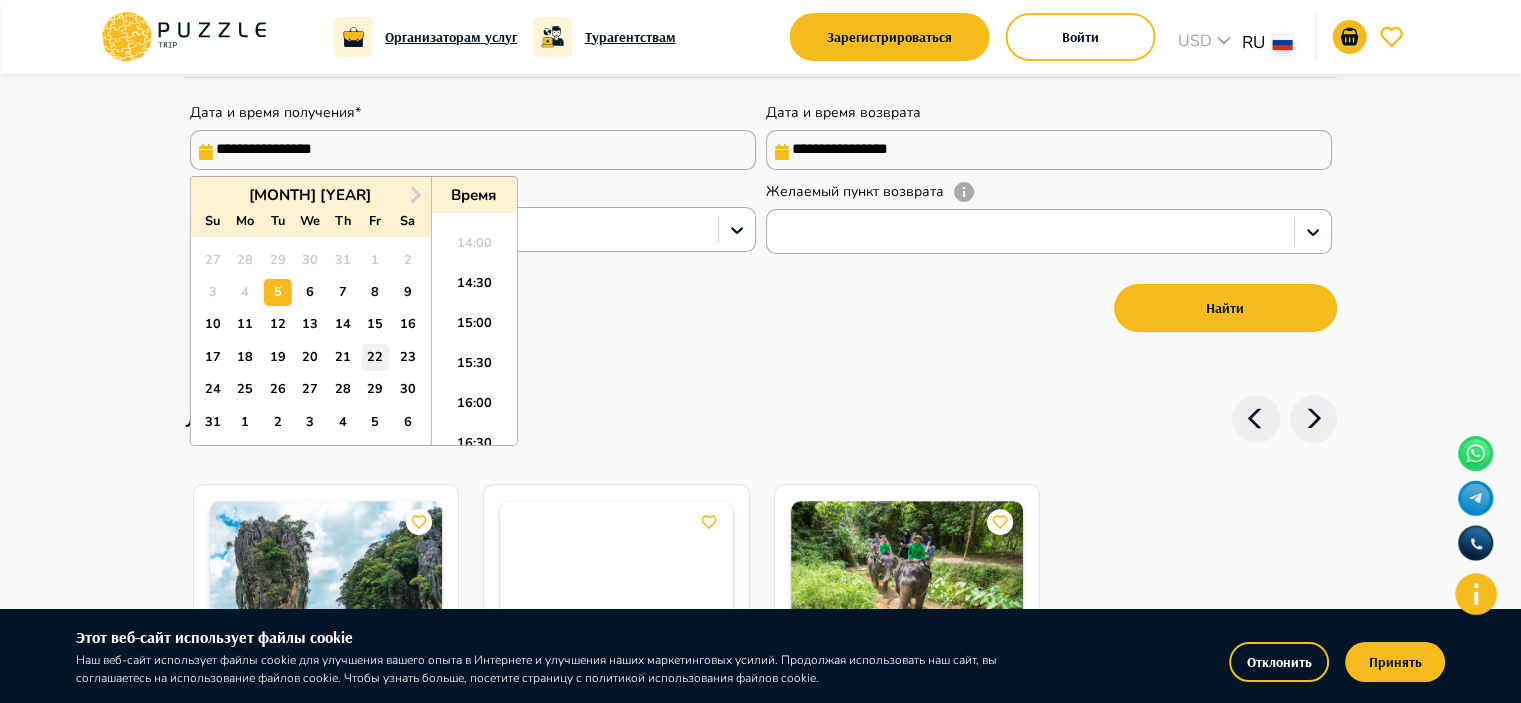 scroll, scrollTop: 500, scrollLeft: 0, axis: vertical 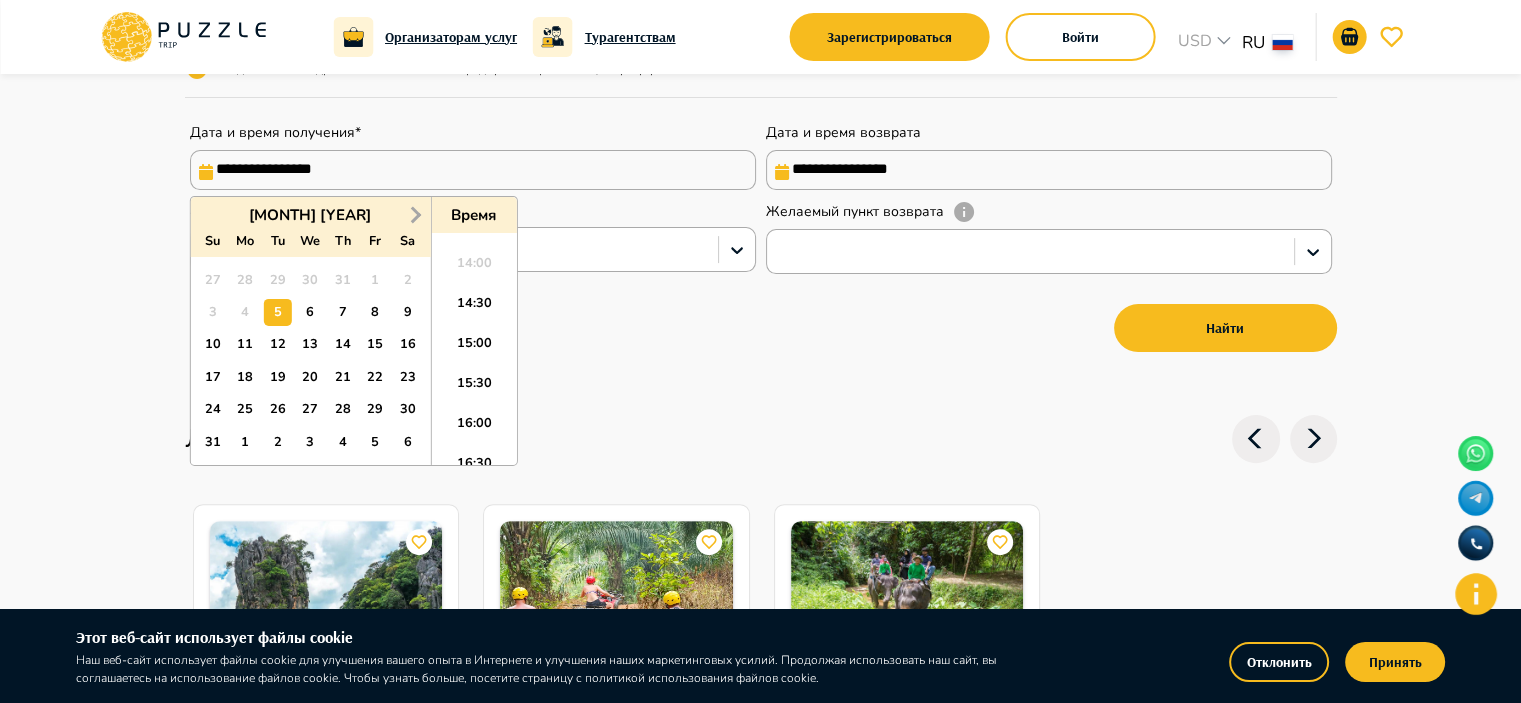 click on "Next Month" at bounding box center (413, 213) 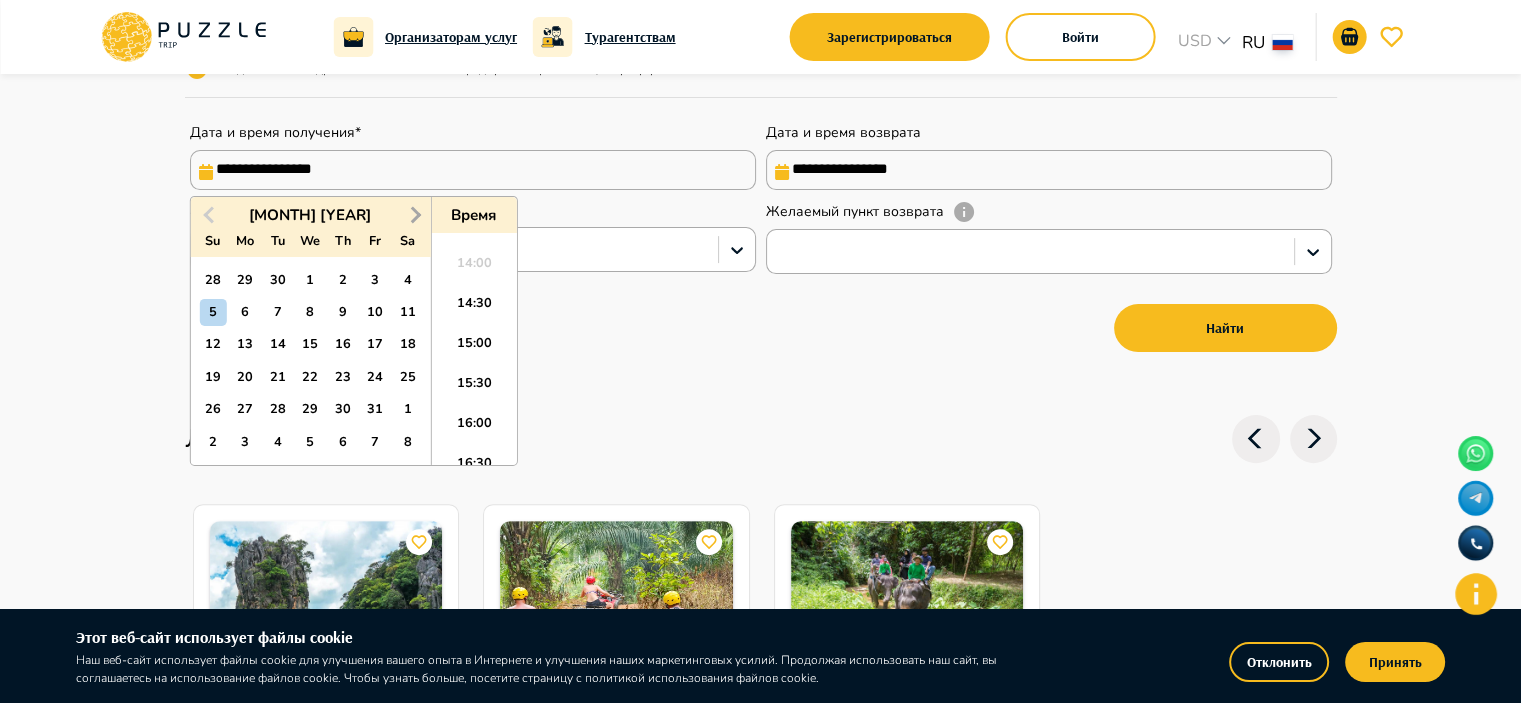 click on "Next Month" at bounding box center [413, 213] 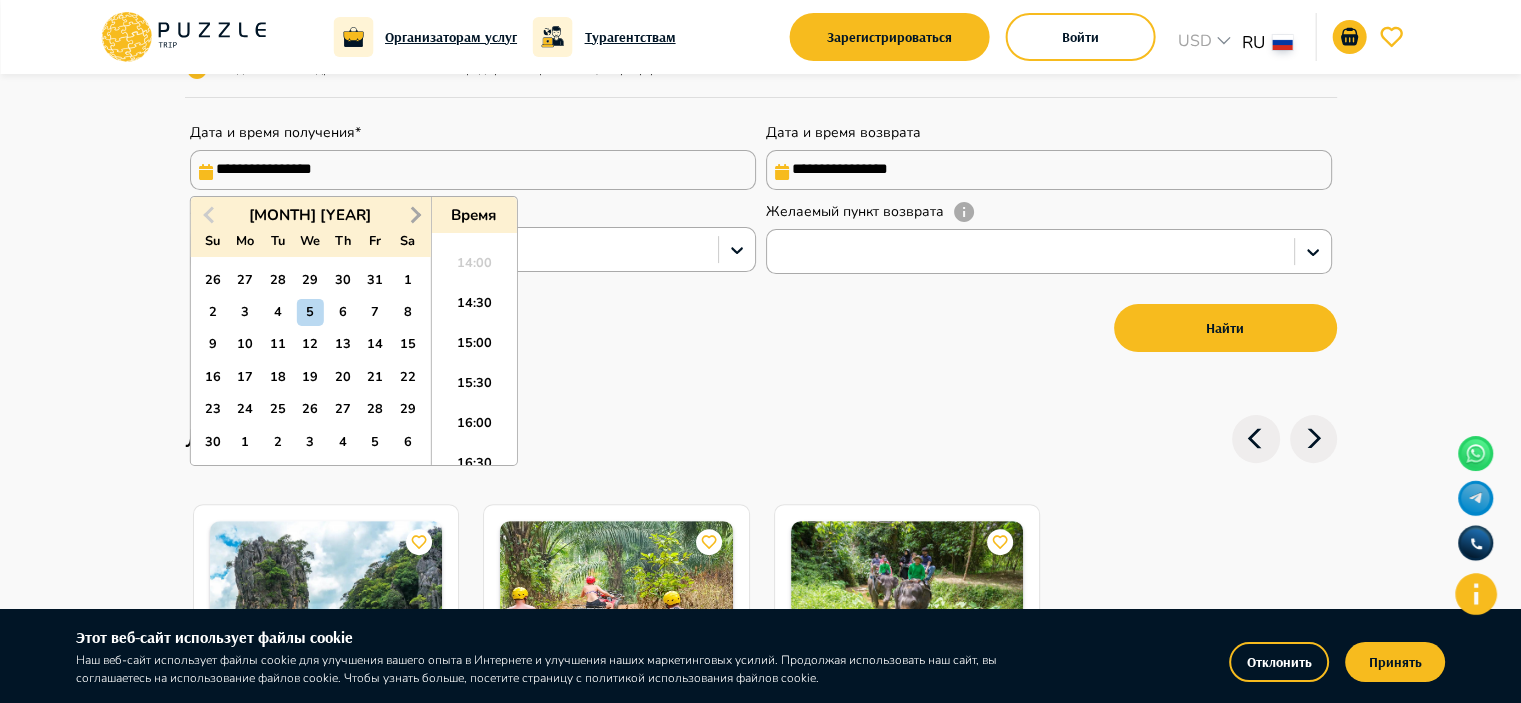 click on "Next Month" at bounding box center [413, 213] 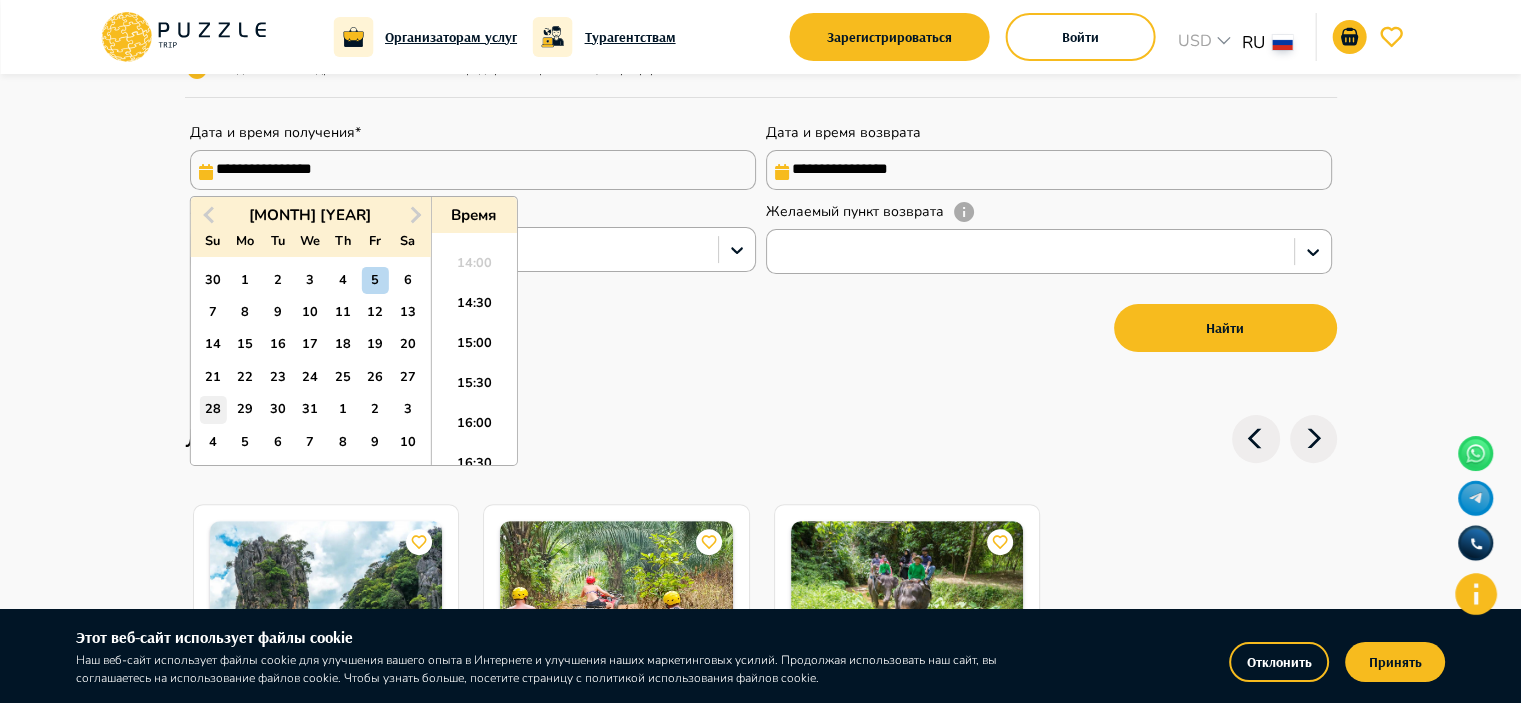 click on "28" at bounding box center [212, 409] 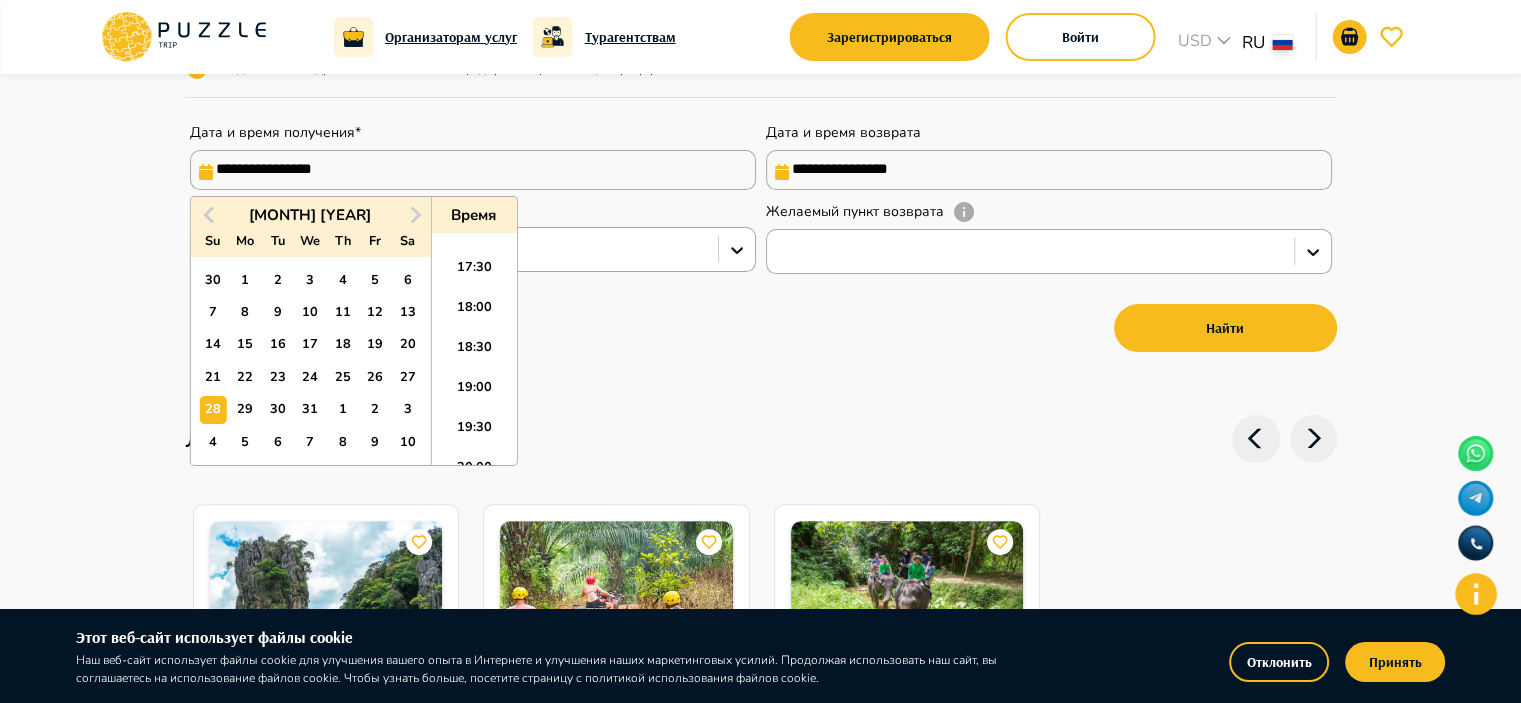 scroll, scrollTop: 1459, scrollLeft: 0, axis: vertical 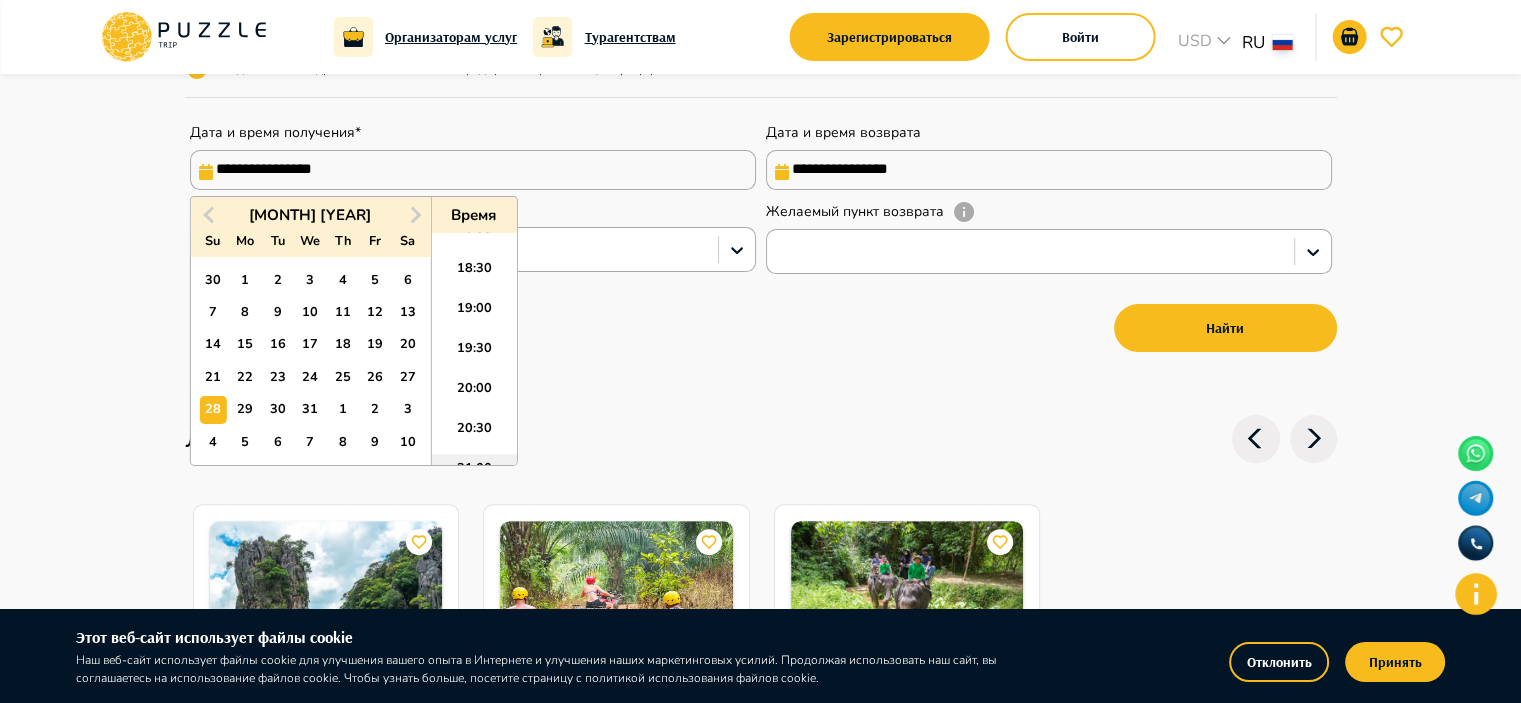 click on "21:00" at bounding box center (473, 474) 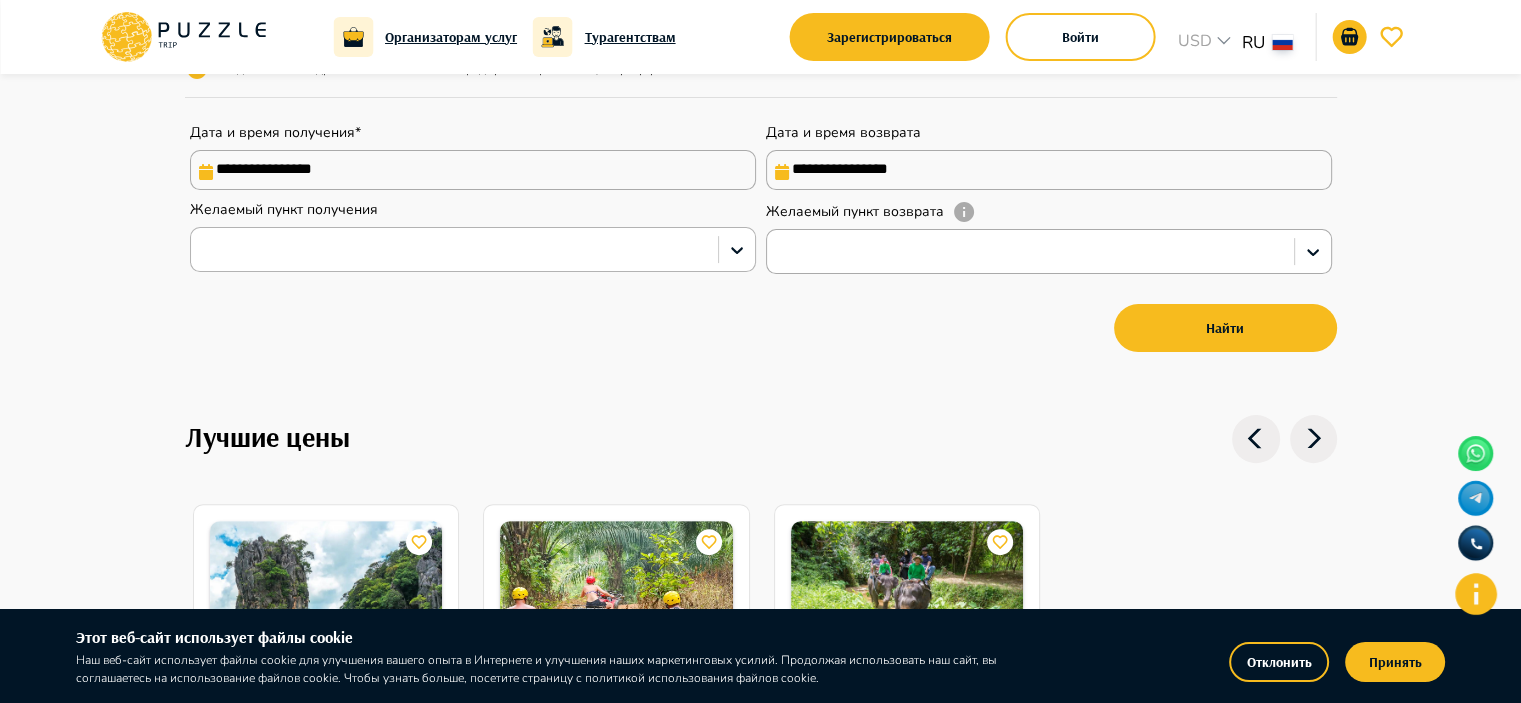 click at bounding box center (454, 250) 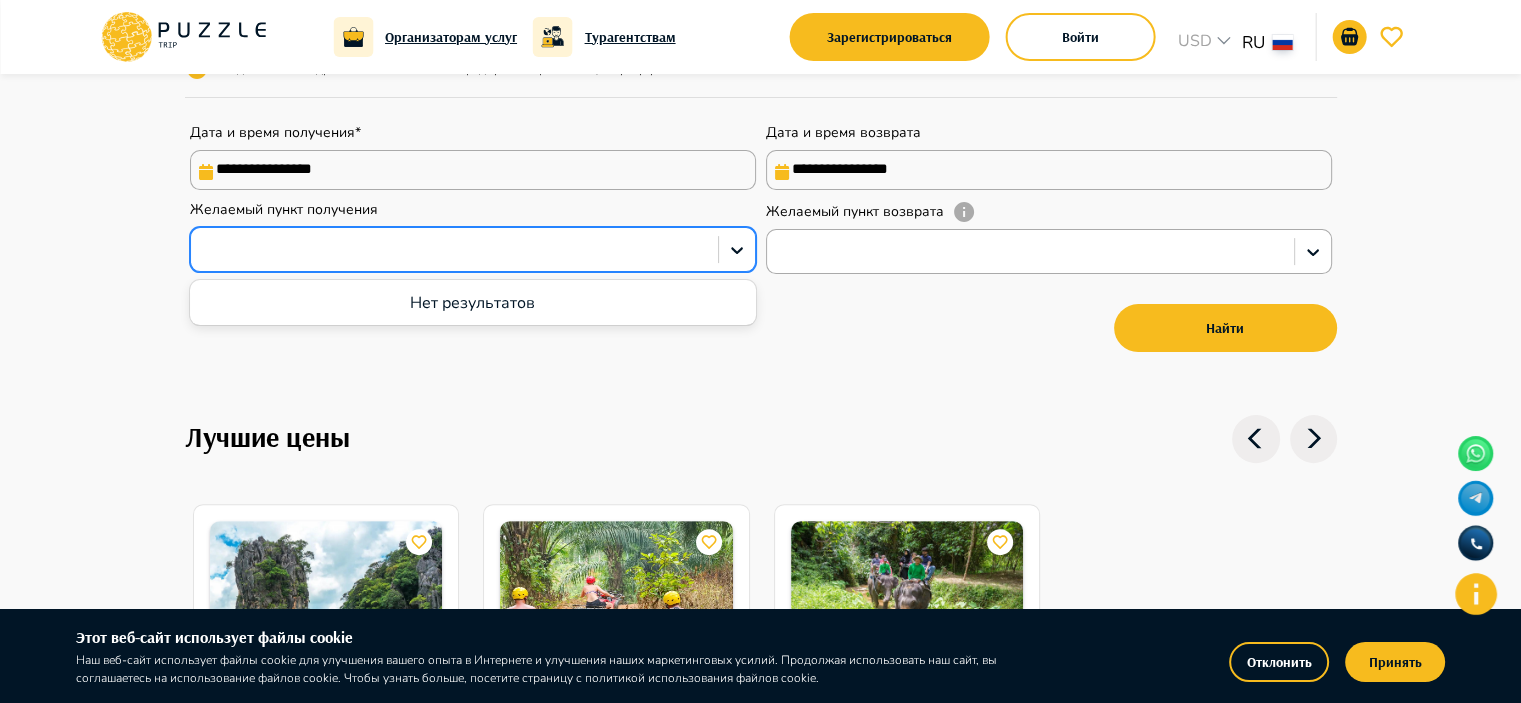 type on "*" 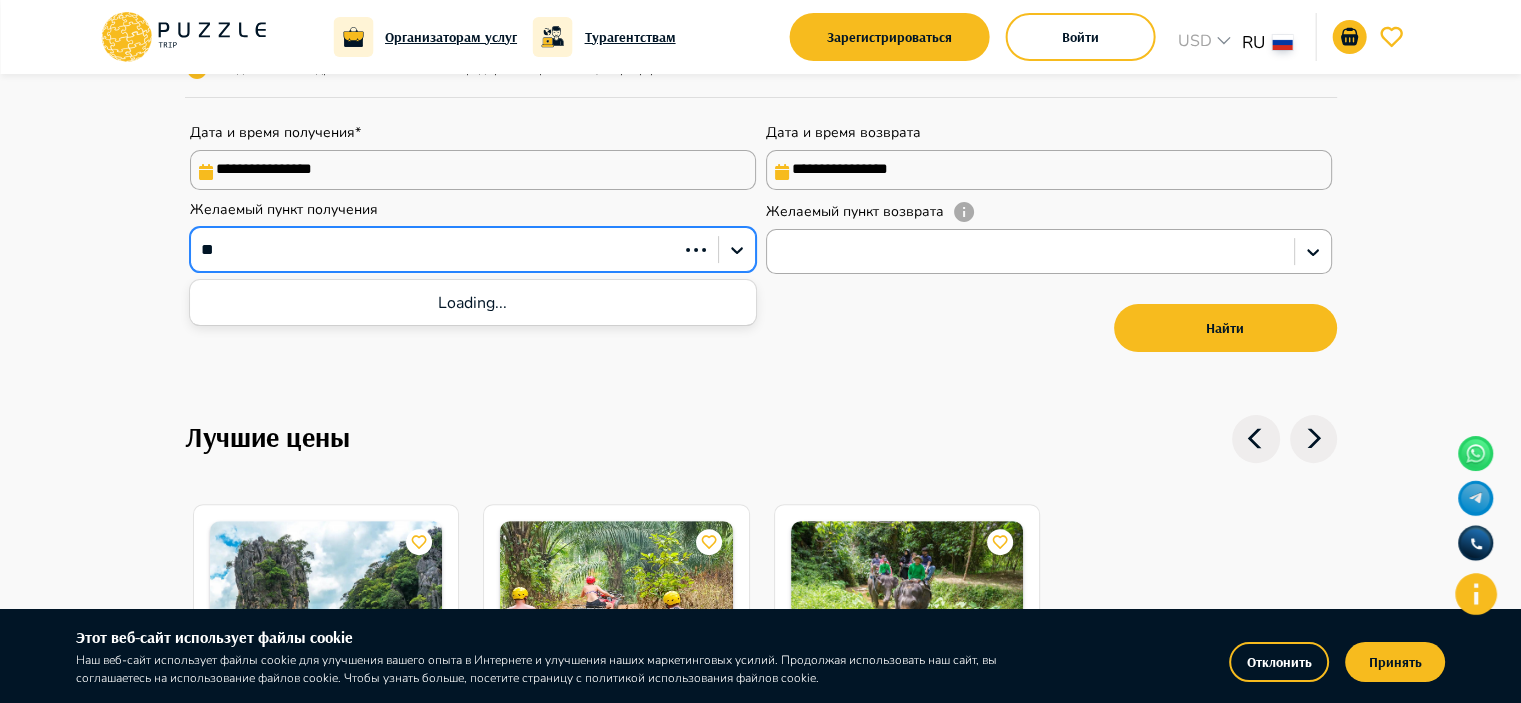 type on "***" 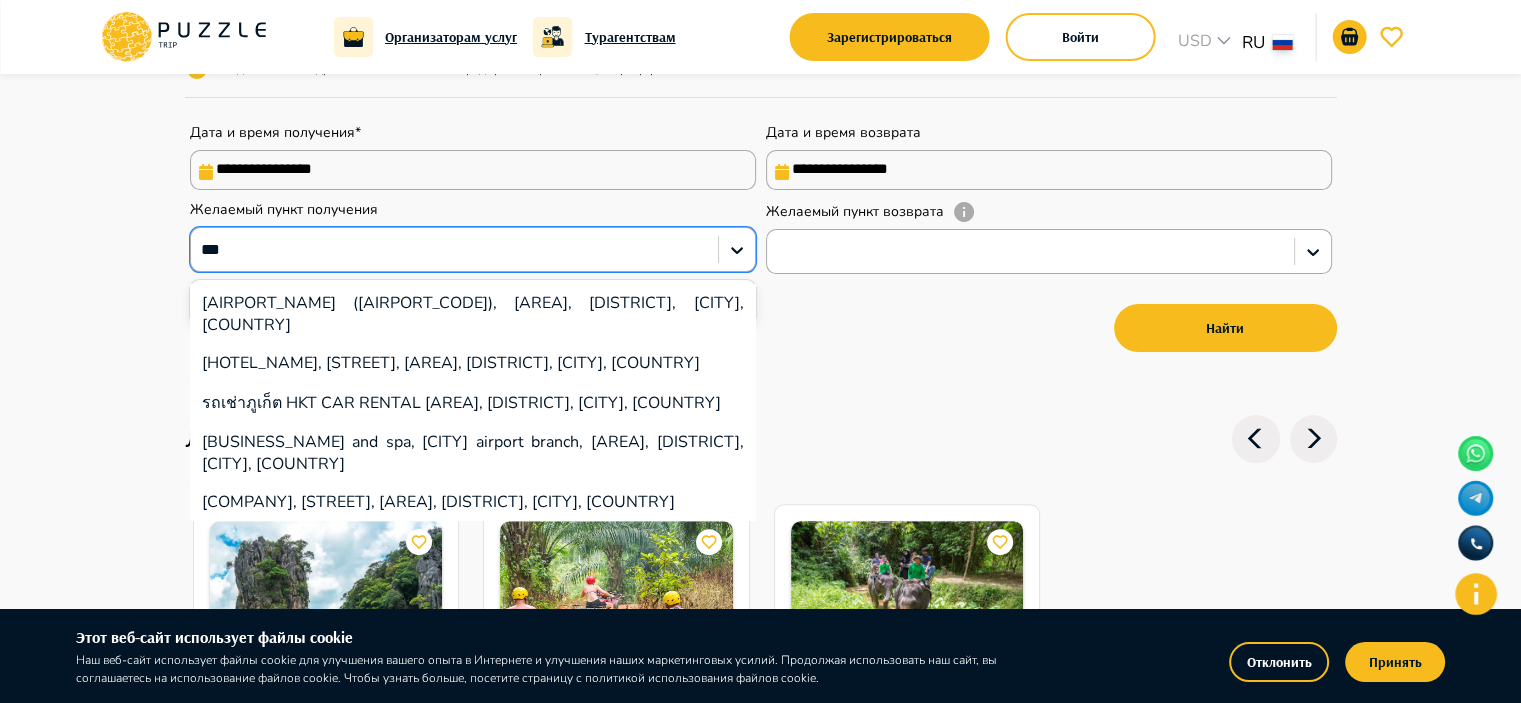 click on "[AIRPORT_NAME] ([AIRPORT_CODE]), [AREA], [DISTRICT], [CITY], [COUNTRY]" at bounding box center (473, 314) 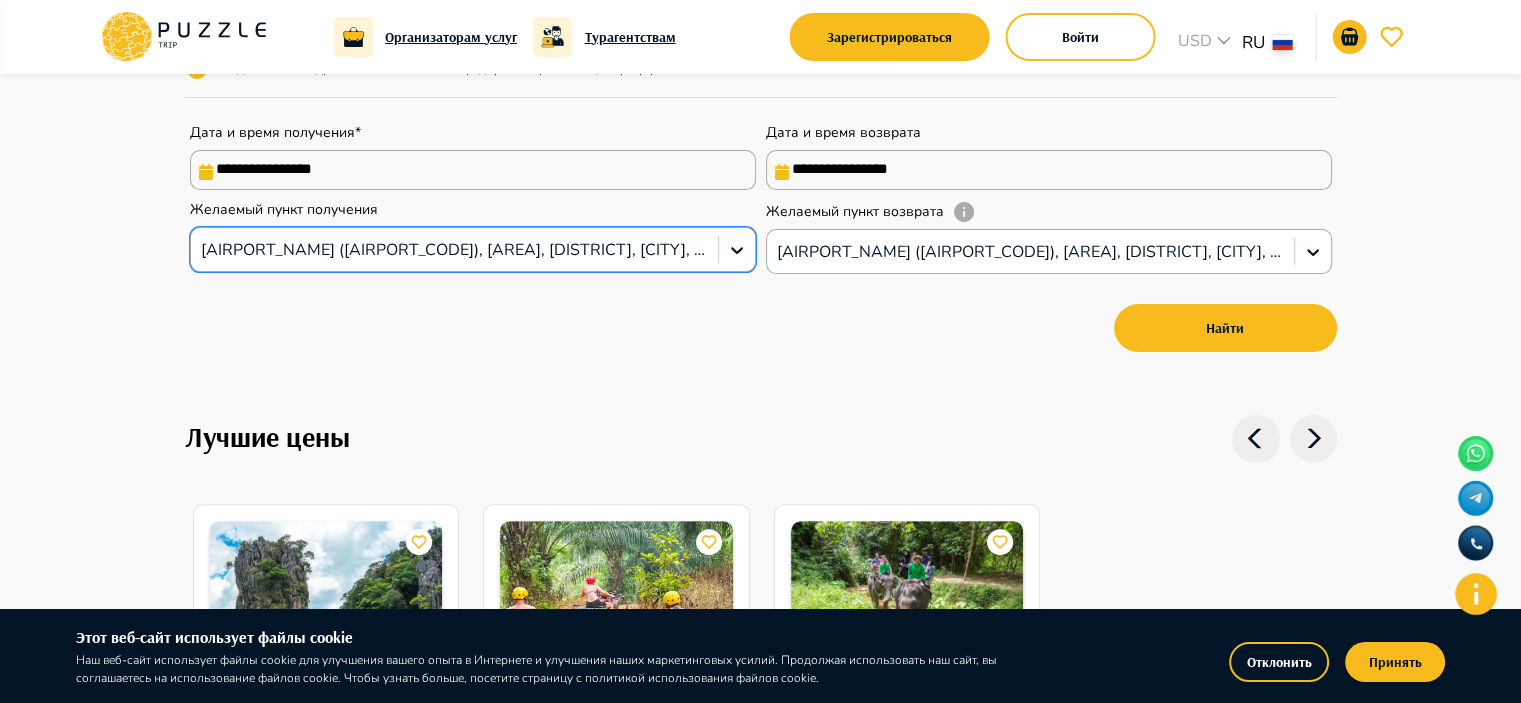 click on "******" at bounding box center [1049, 170] 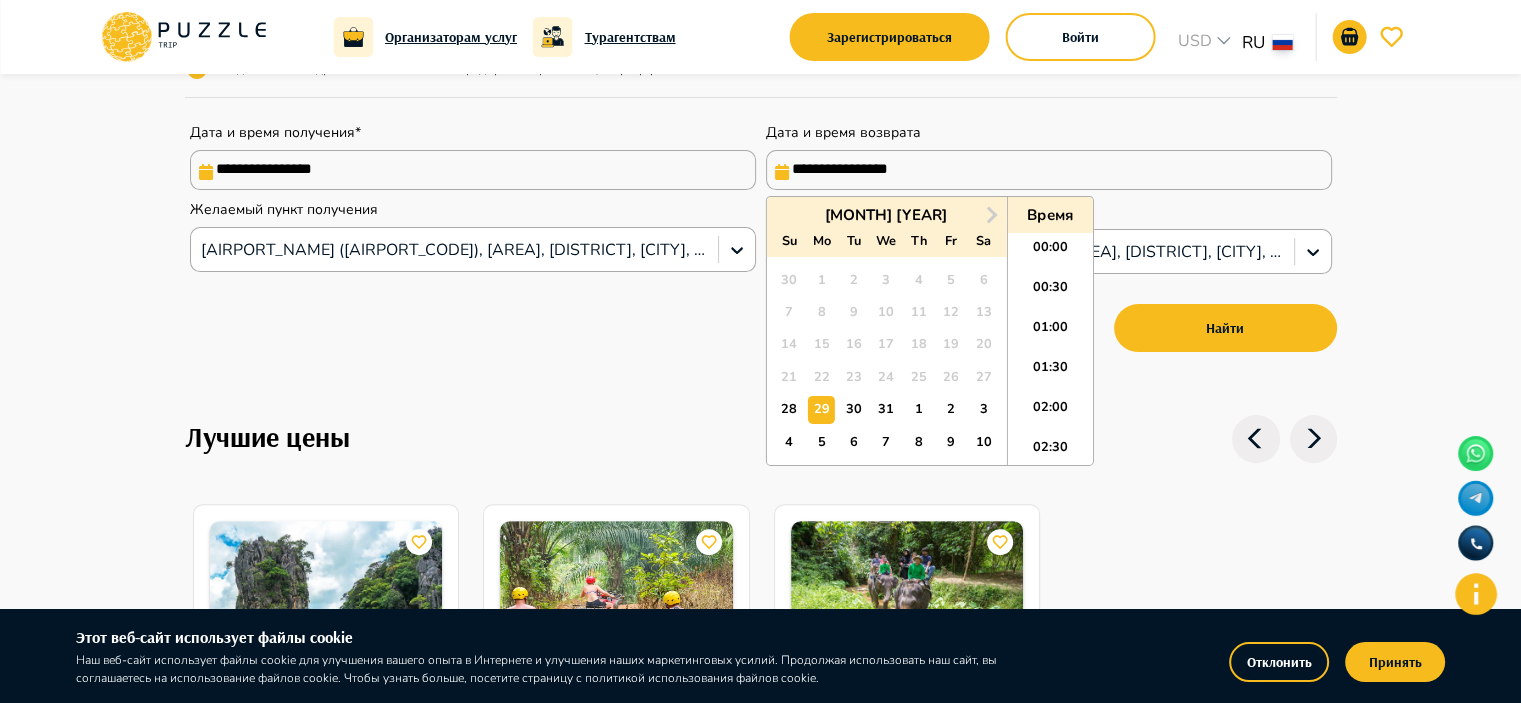 scroll, scrollTop: 1584, scrollLeft: 0, axis: vertical 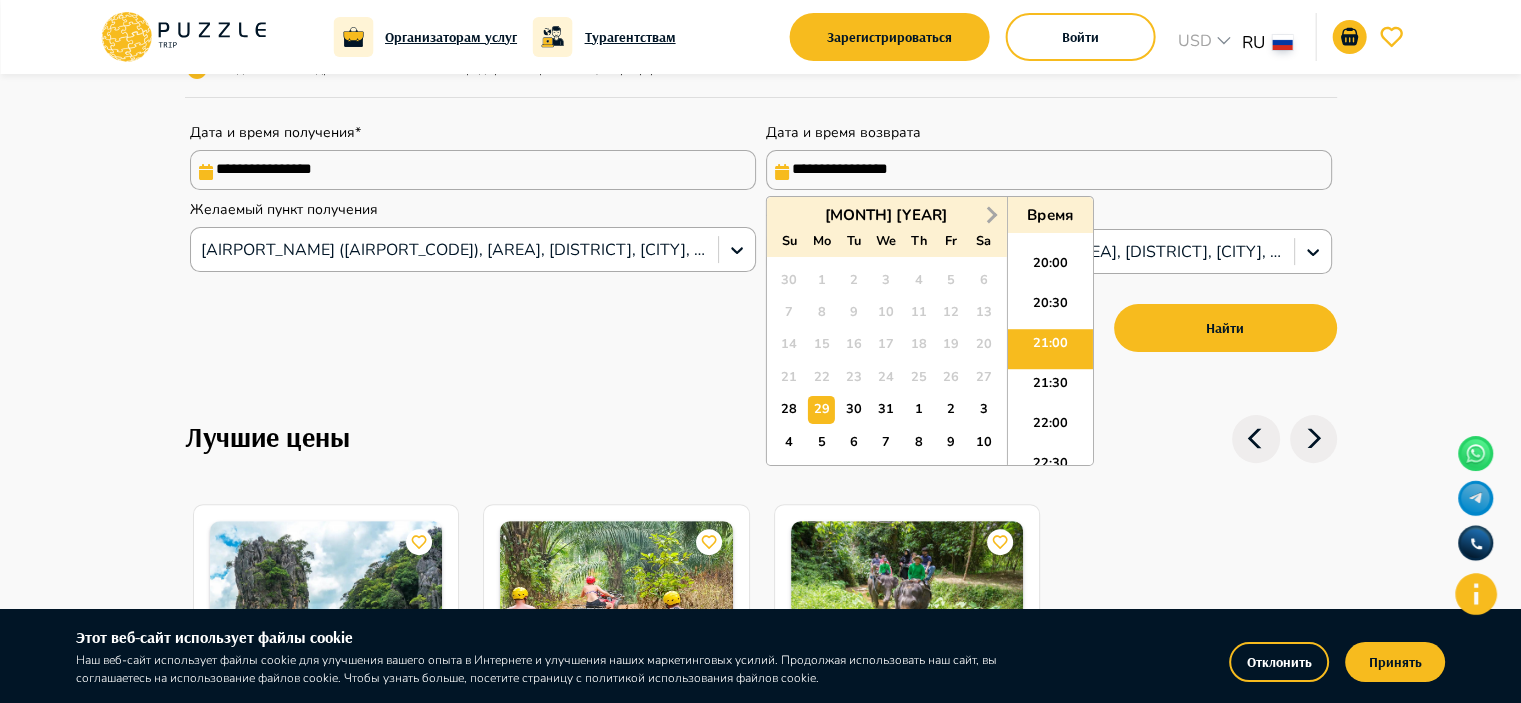 click on "Next Month" at bounding box center [989, 213] 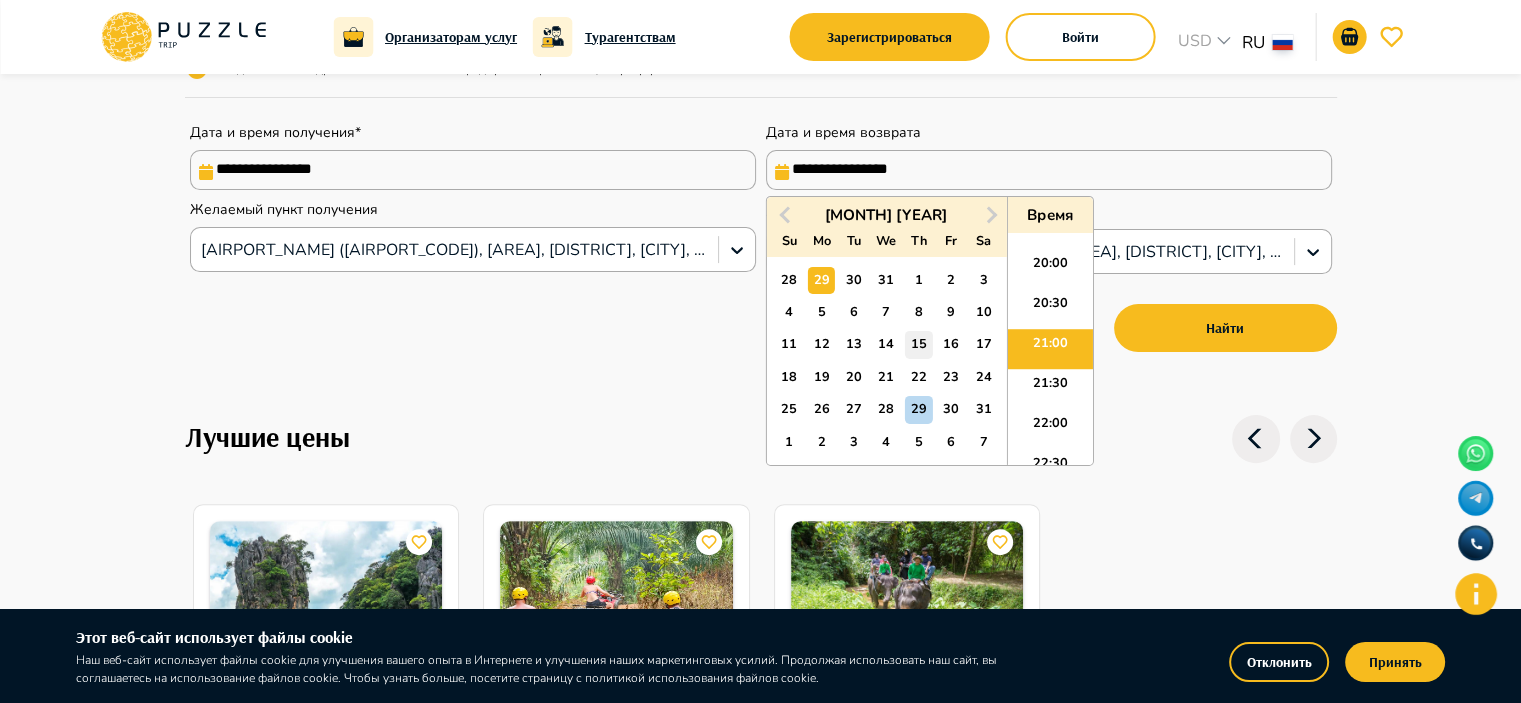 click on "15" at bounding box center [918, 344] 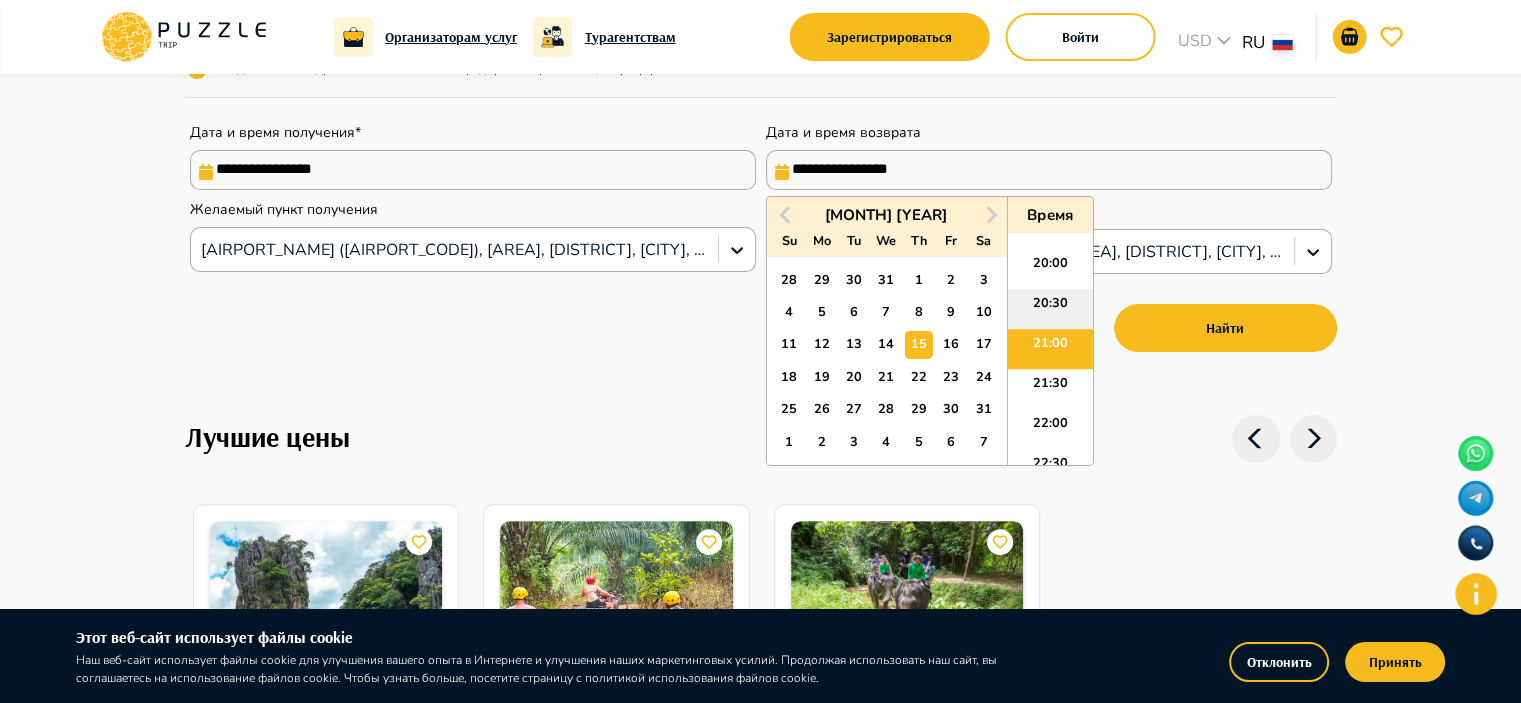 scroll, scrollTop: 1484, scrollLeft: 0, axis: vertical 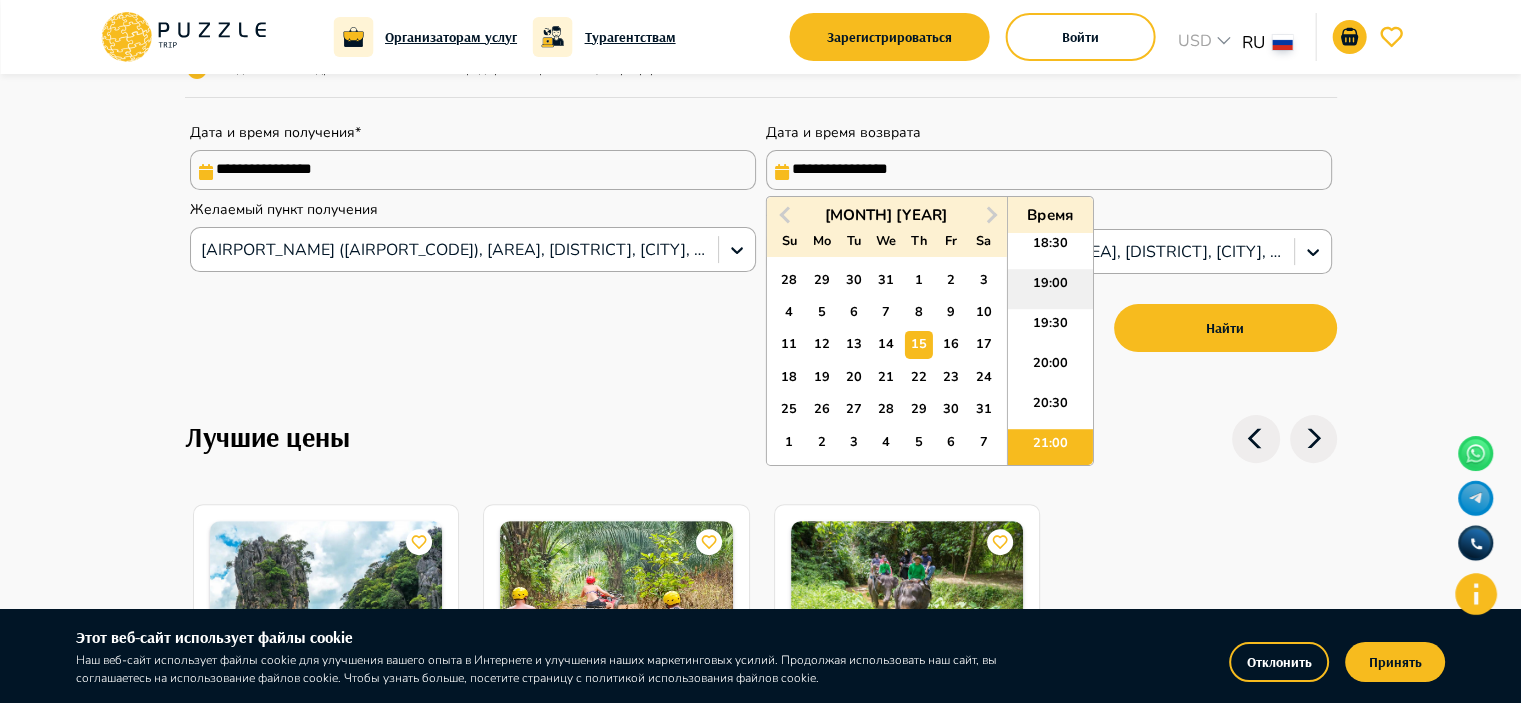 click on "19:00" at bounding box center (1049, 289) 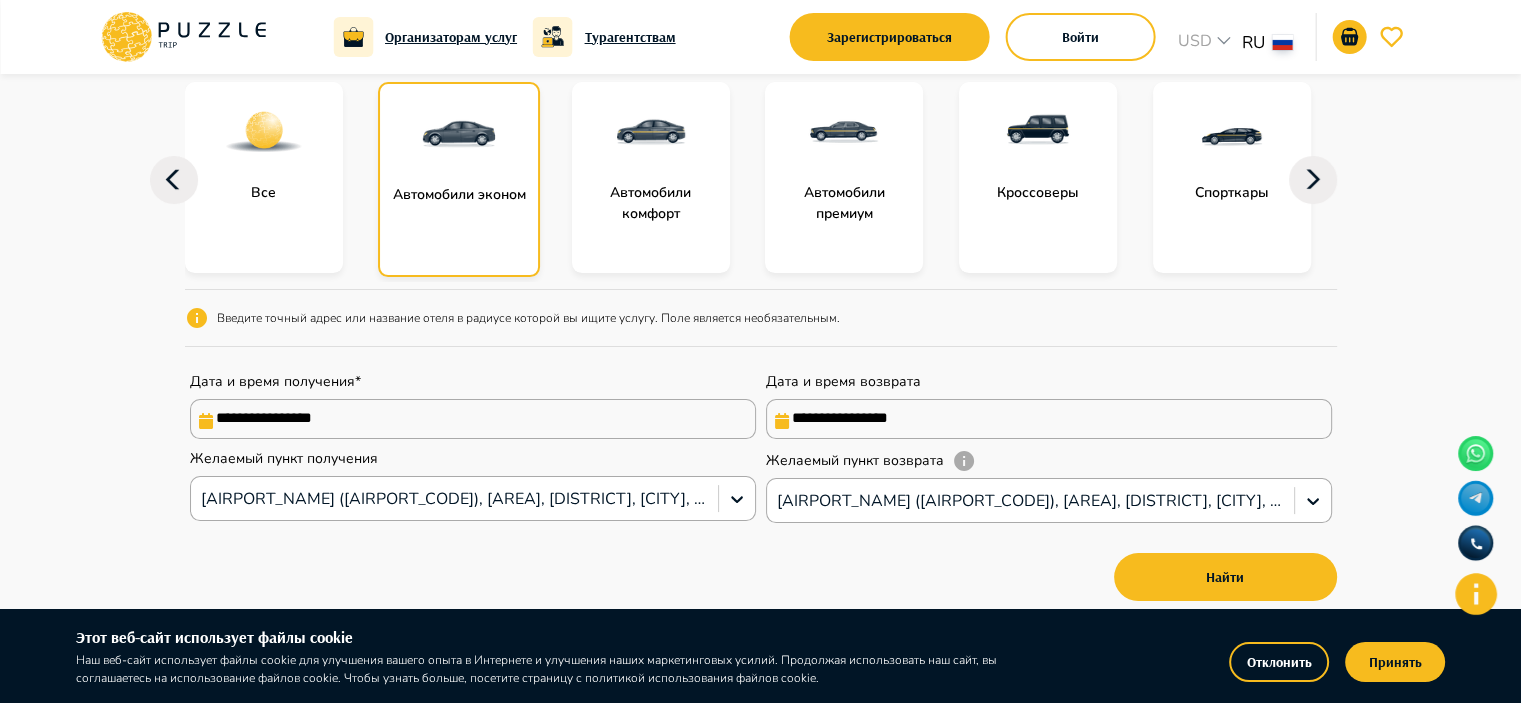 scroll, scrollTop: 300, scrollLeft: 0, axis: vertical 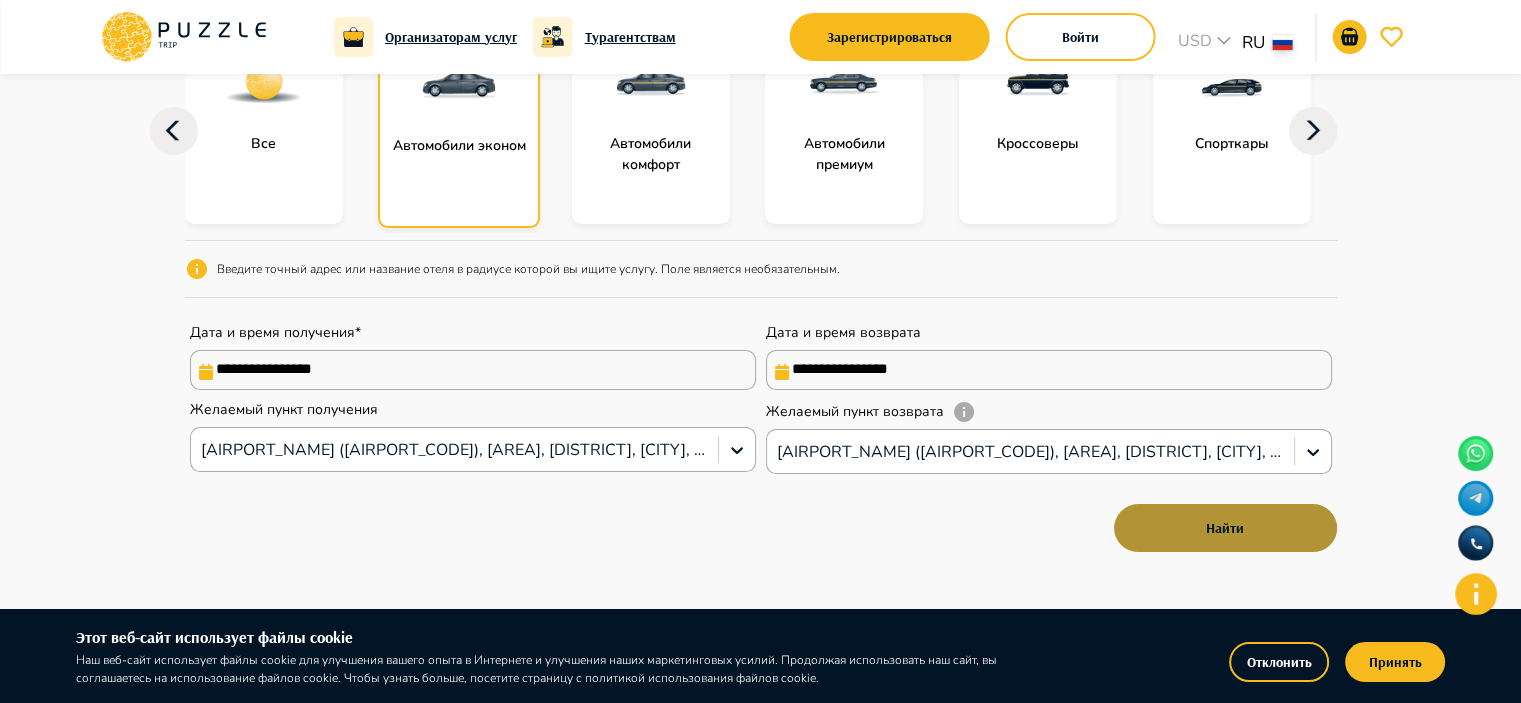 click on "Найти" at bounding box center (1225, 528) 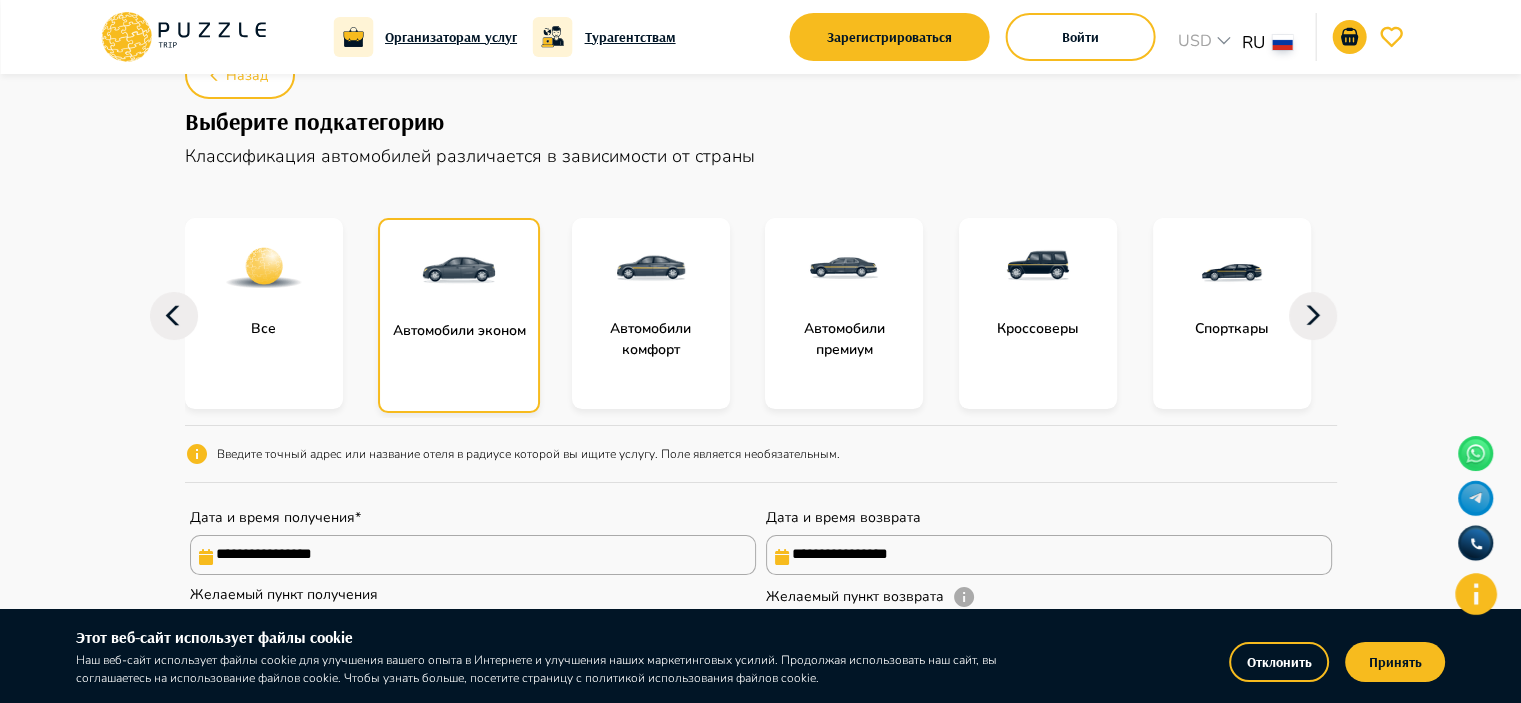scroll, scrollTop: 0, scrollLeft: 0, axis: both 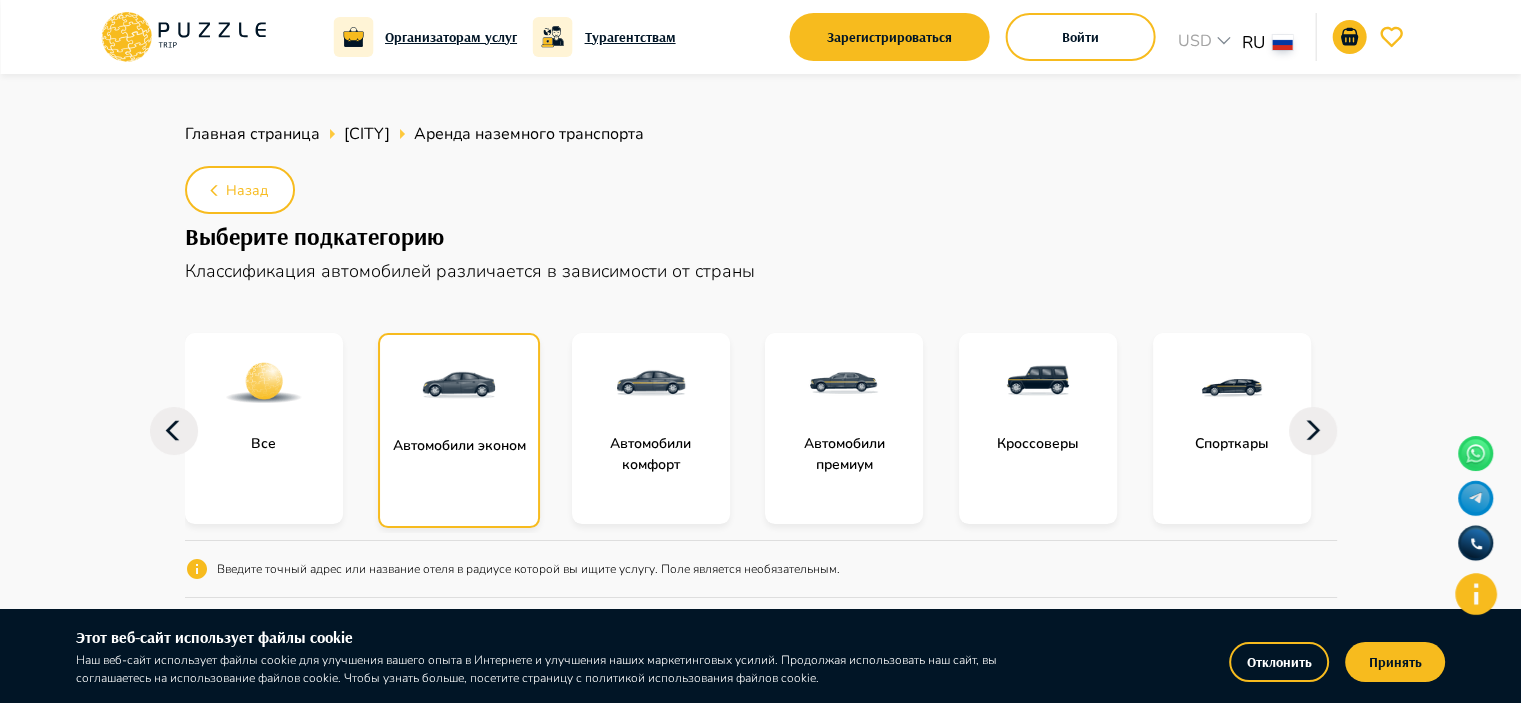 click on "Автомобили комфорт" at bounding box center [651, 454] 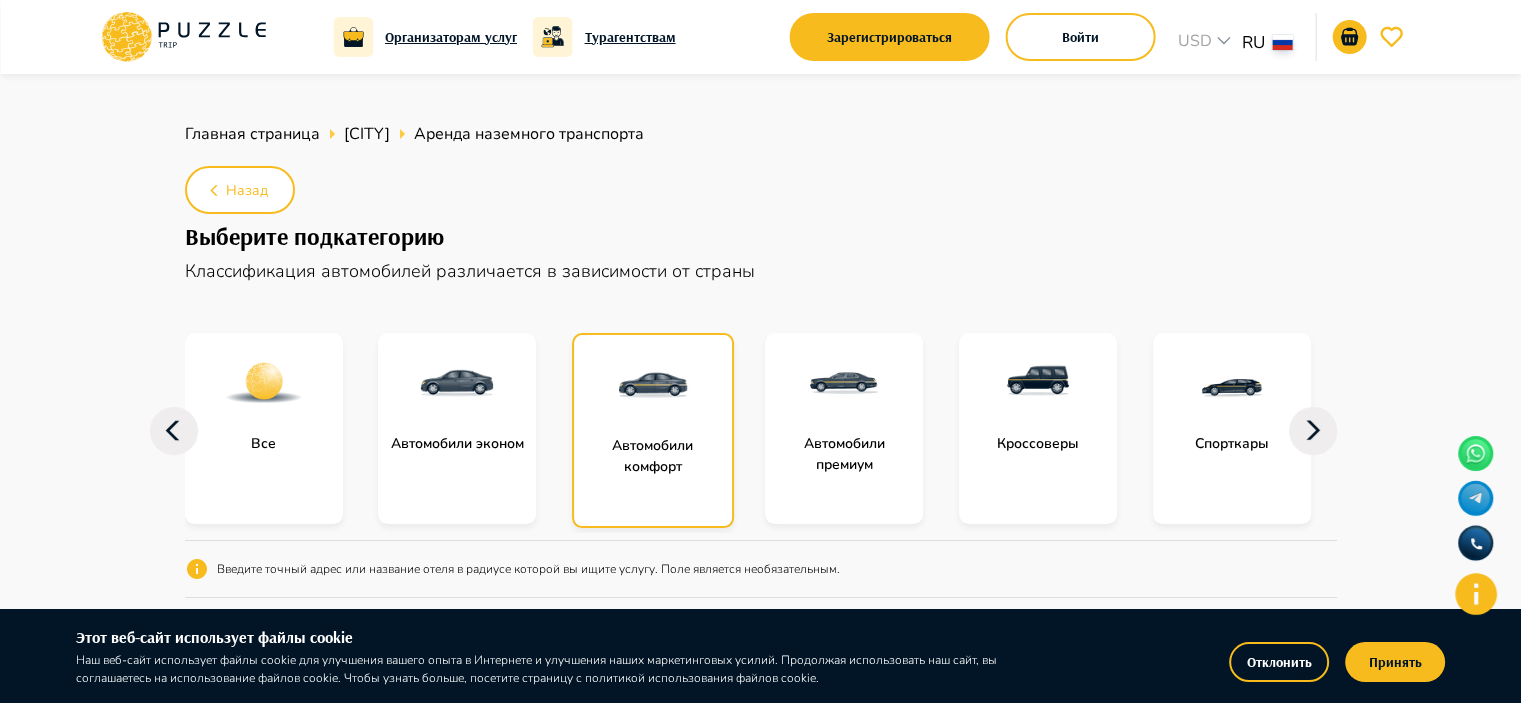 click on "Автомобили эконом" at bounding box center (457, 428) 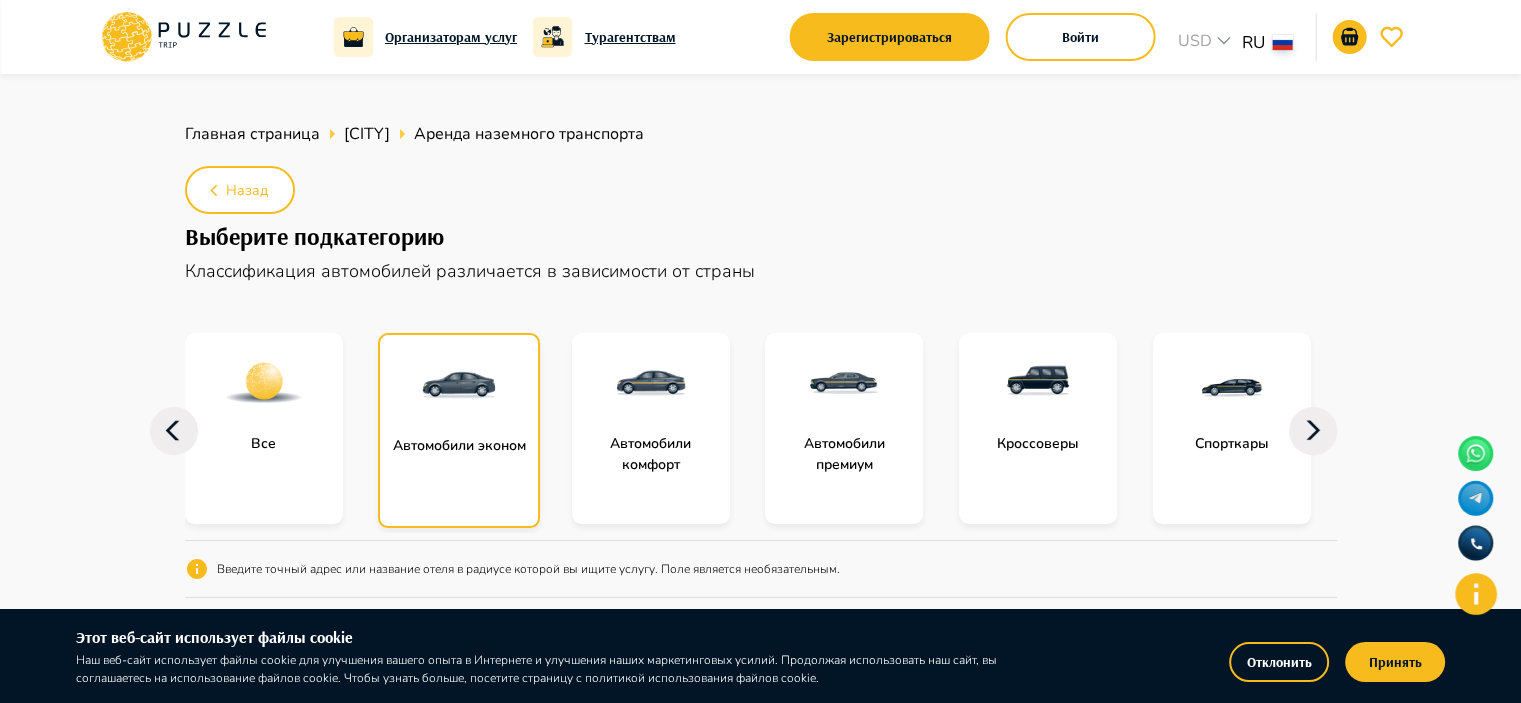 click on "Все" at bounding box center [263, 443] 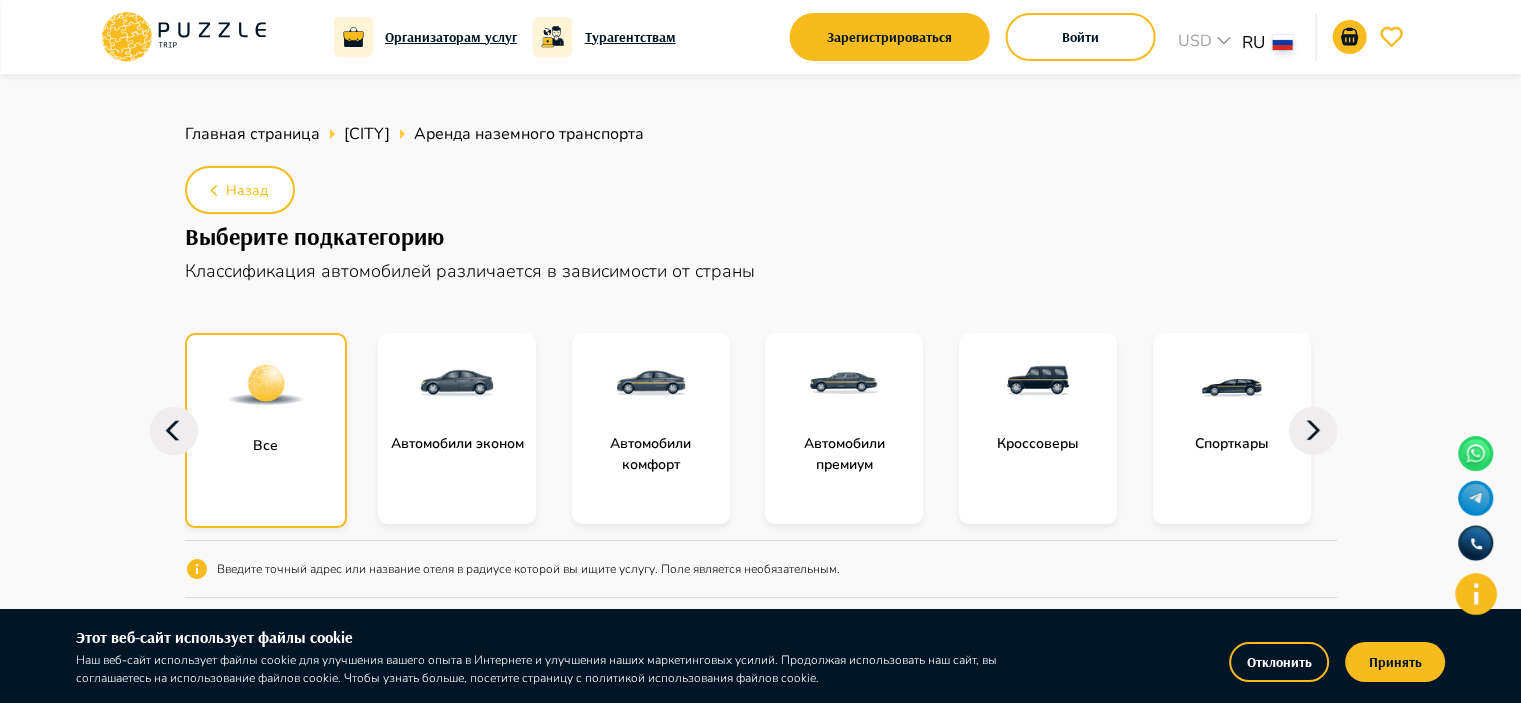 scroll, scrollTop: 300, scrollLeft: 0, axis: vertical 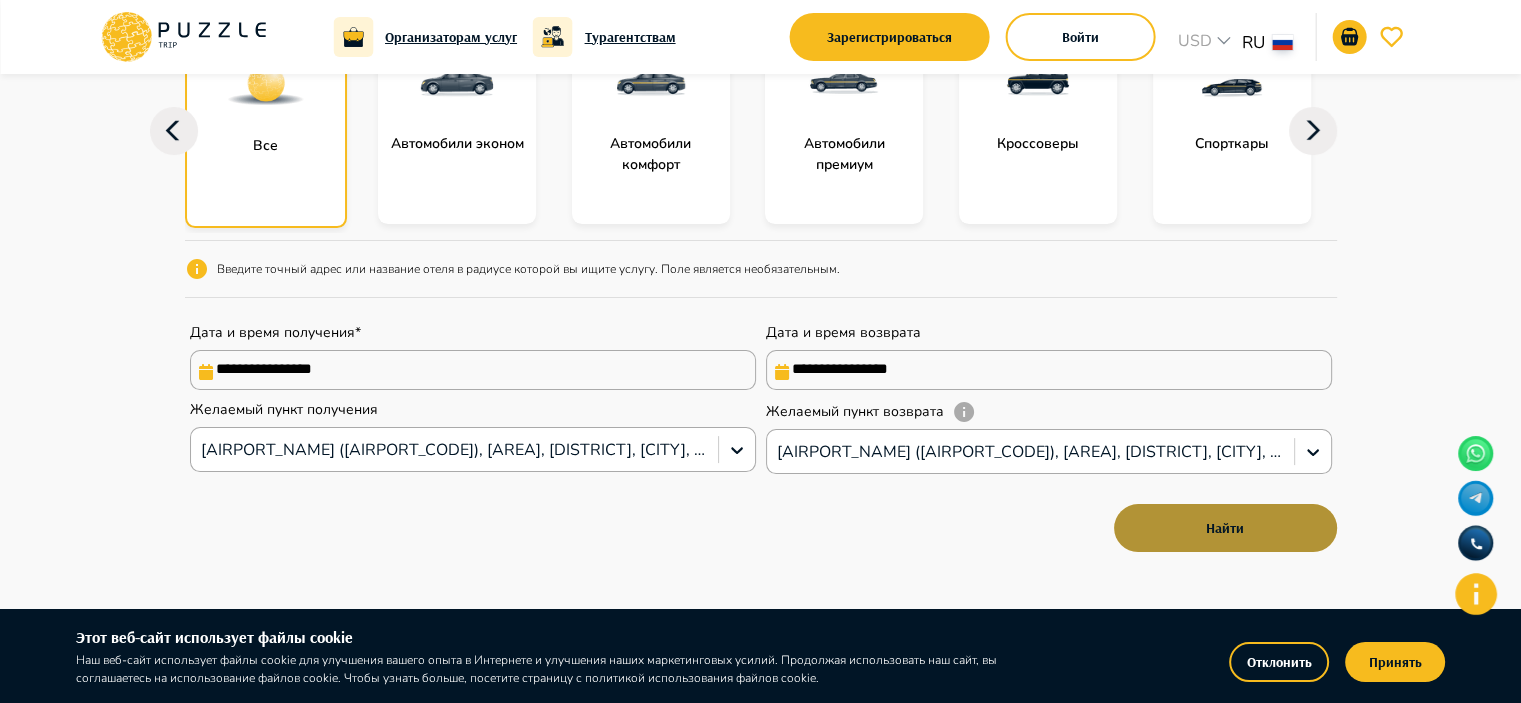 click on "Найти" at bounding box center (1225, 528) 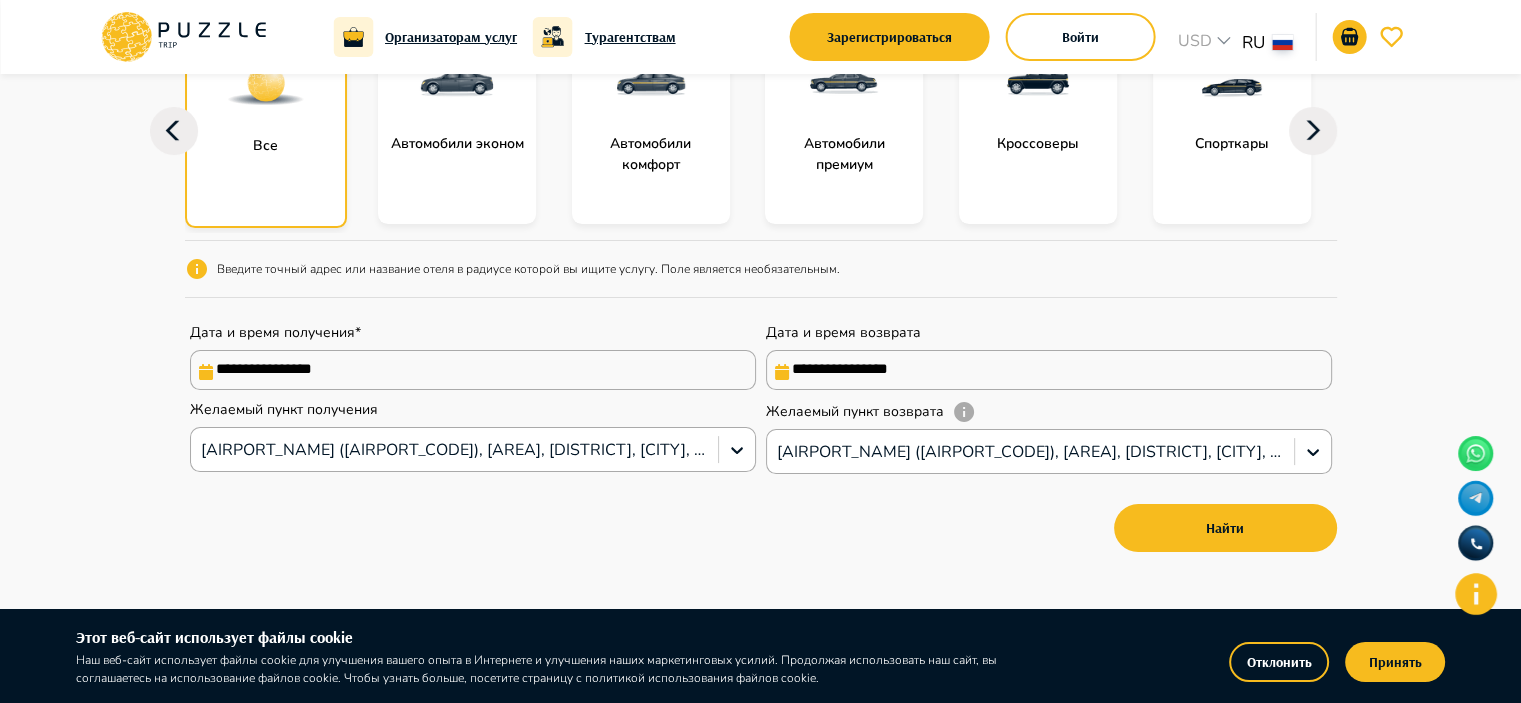 scroll, scrollTop: 0, scrollLeft: 0, axis: both 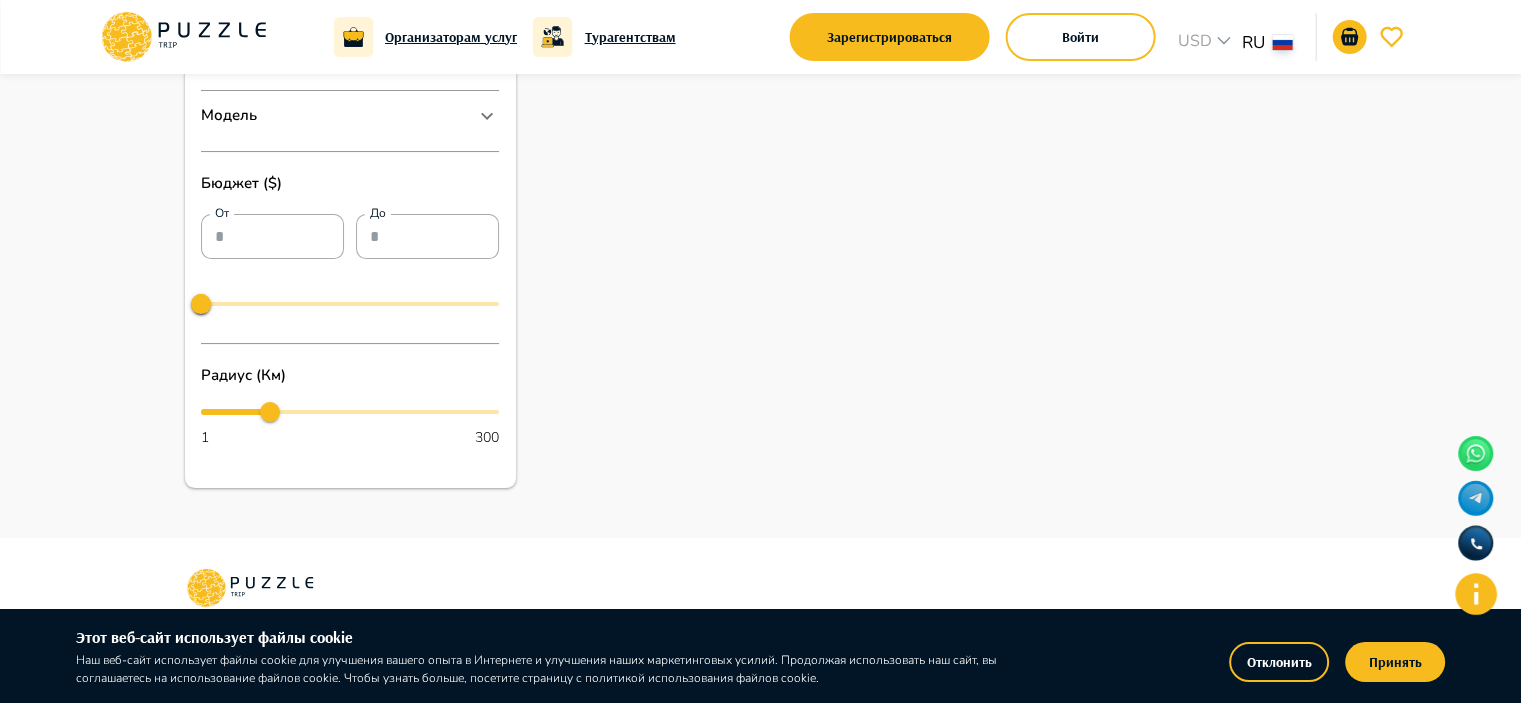 click on "Модель" at bounding box center [338, 115] 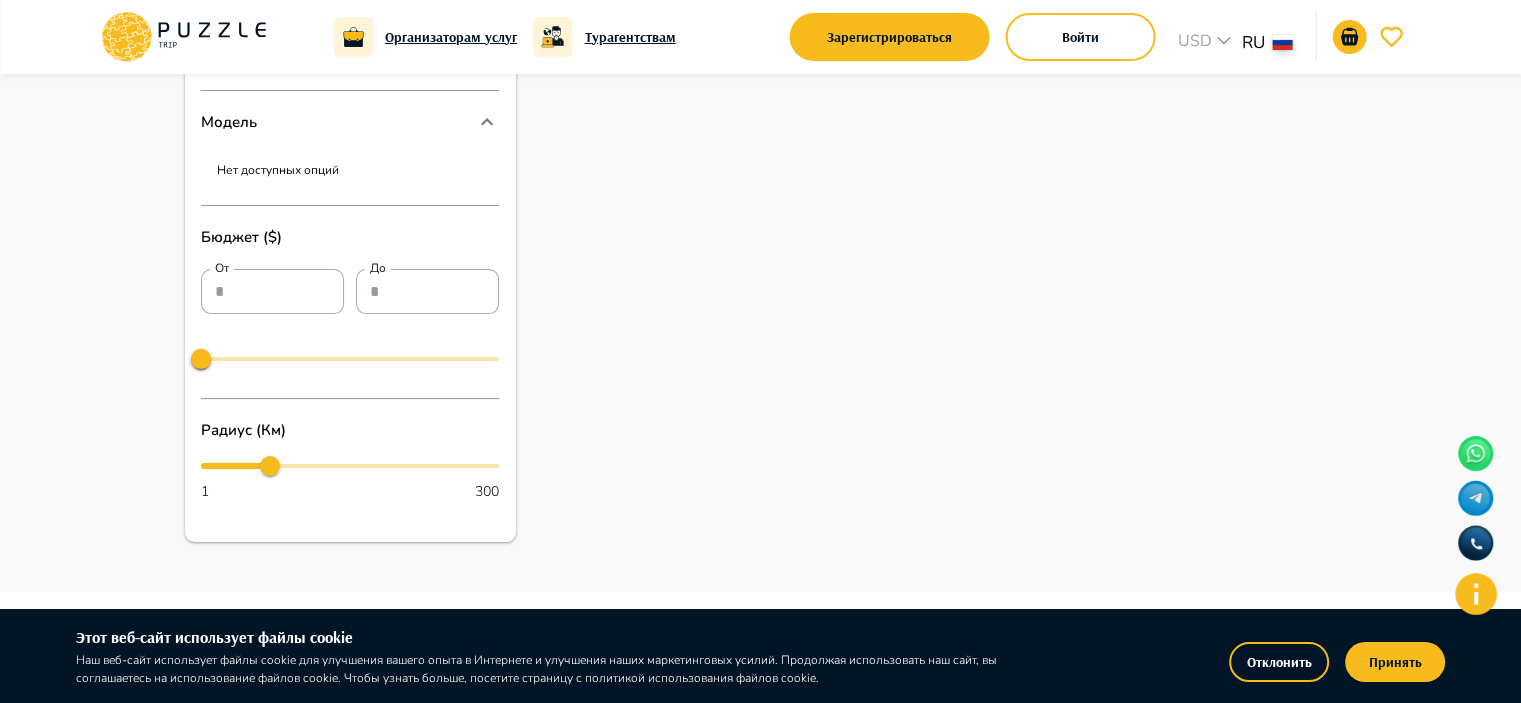 click on "Модель" at bounding box center [338, 122] 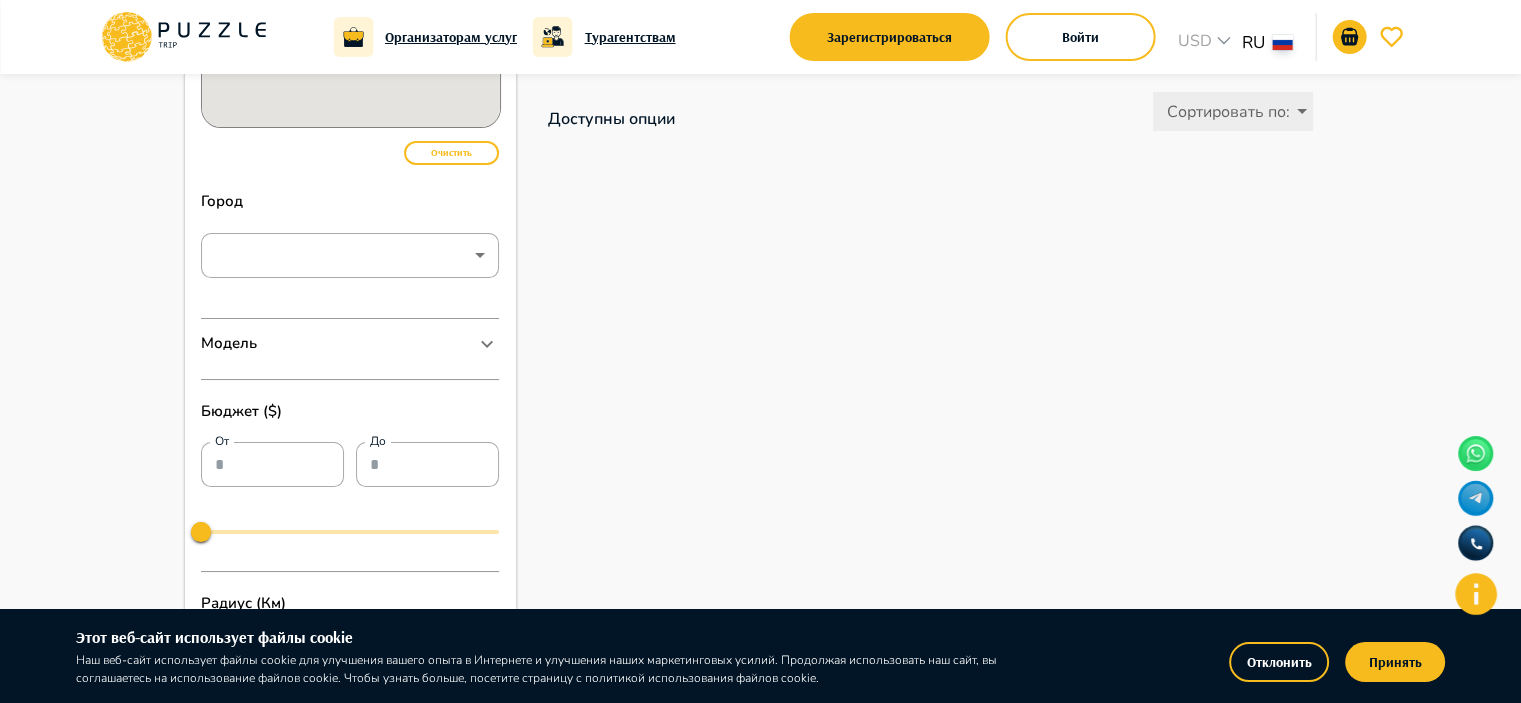scroll, scrollTop: 0, scrollLeft: 0, axis: both 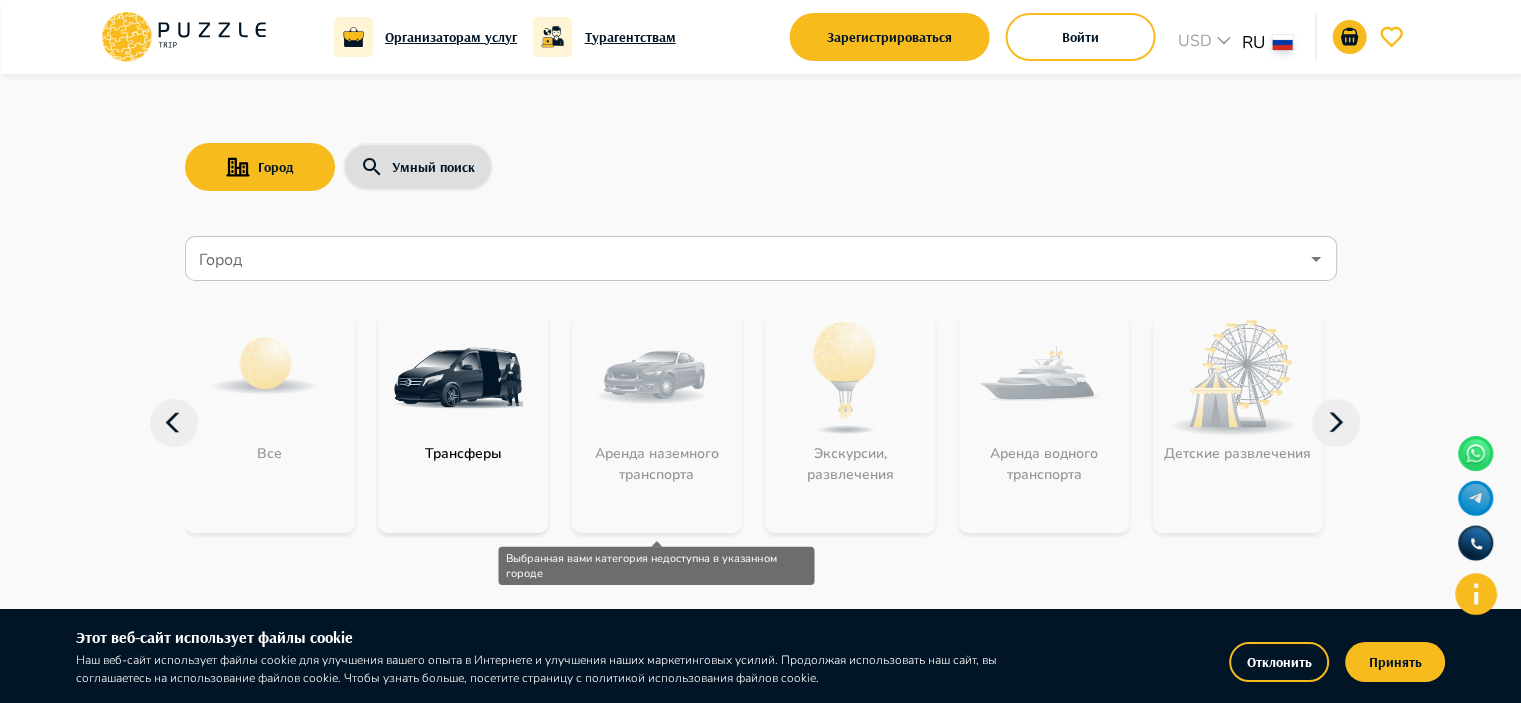 click on "Аренда наземного транспорта" at bounding box center [657, 423] 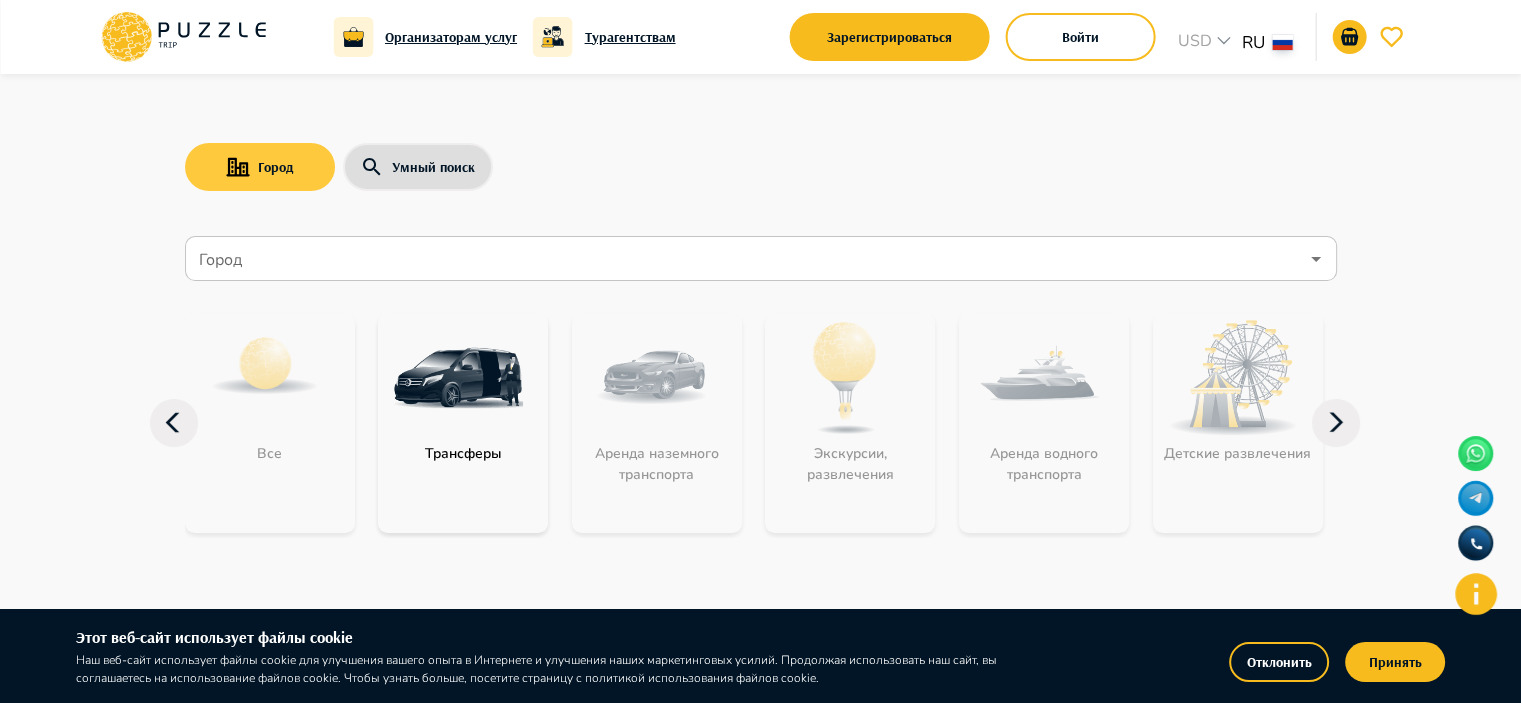 click on "Город" at bounding box center (260, 167) 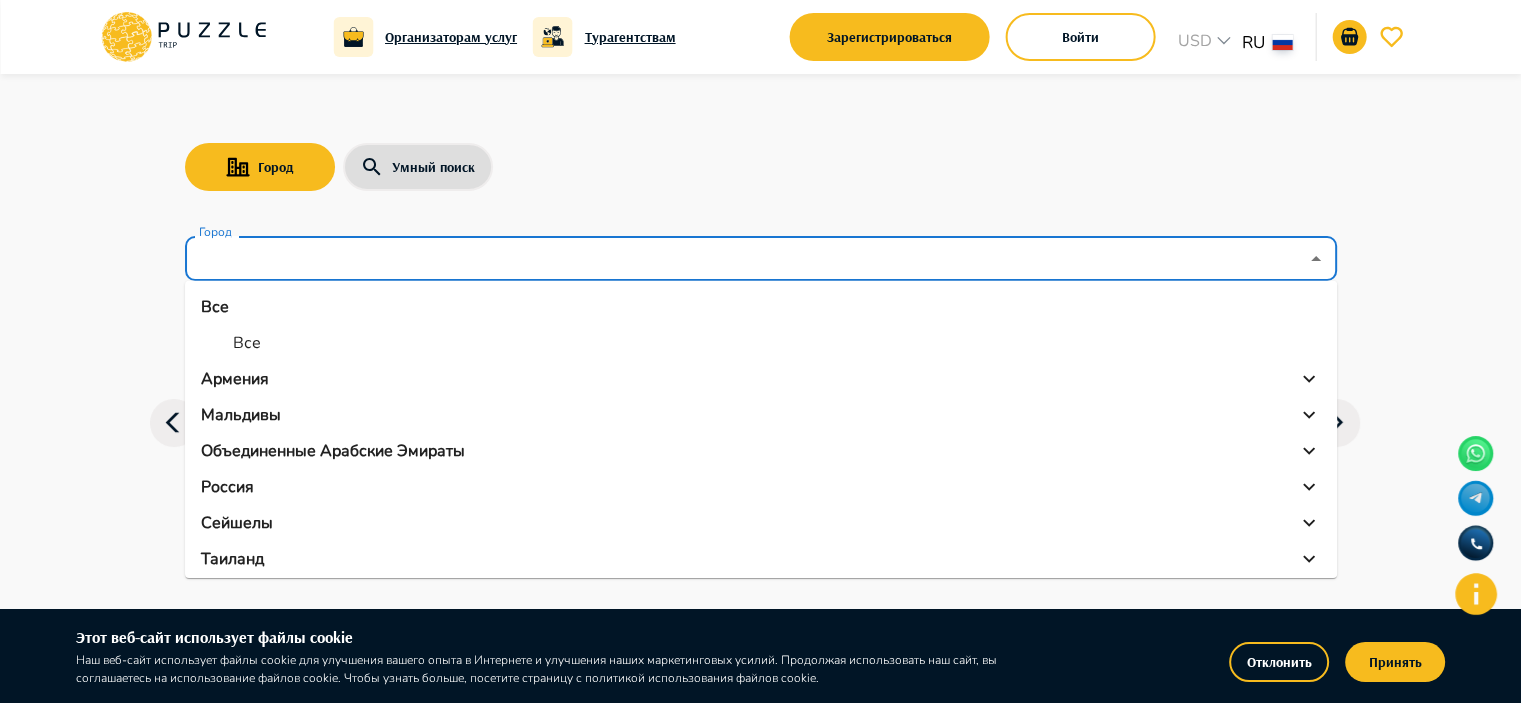 click on "Город" at bounding box center [746, 259] 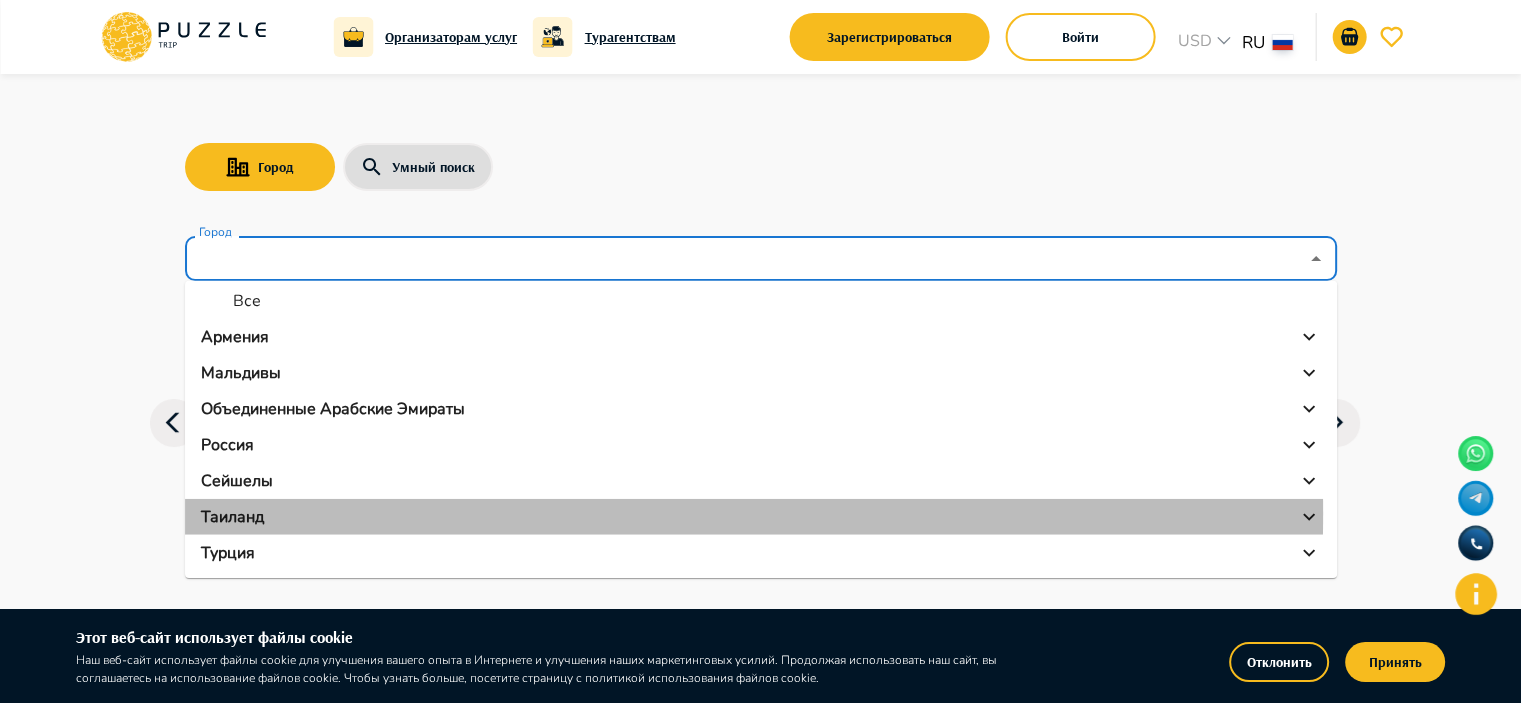 click on "Таиланд" at bounding box center (232, 517) 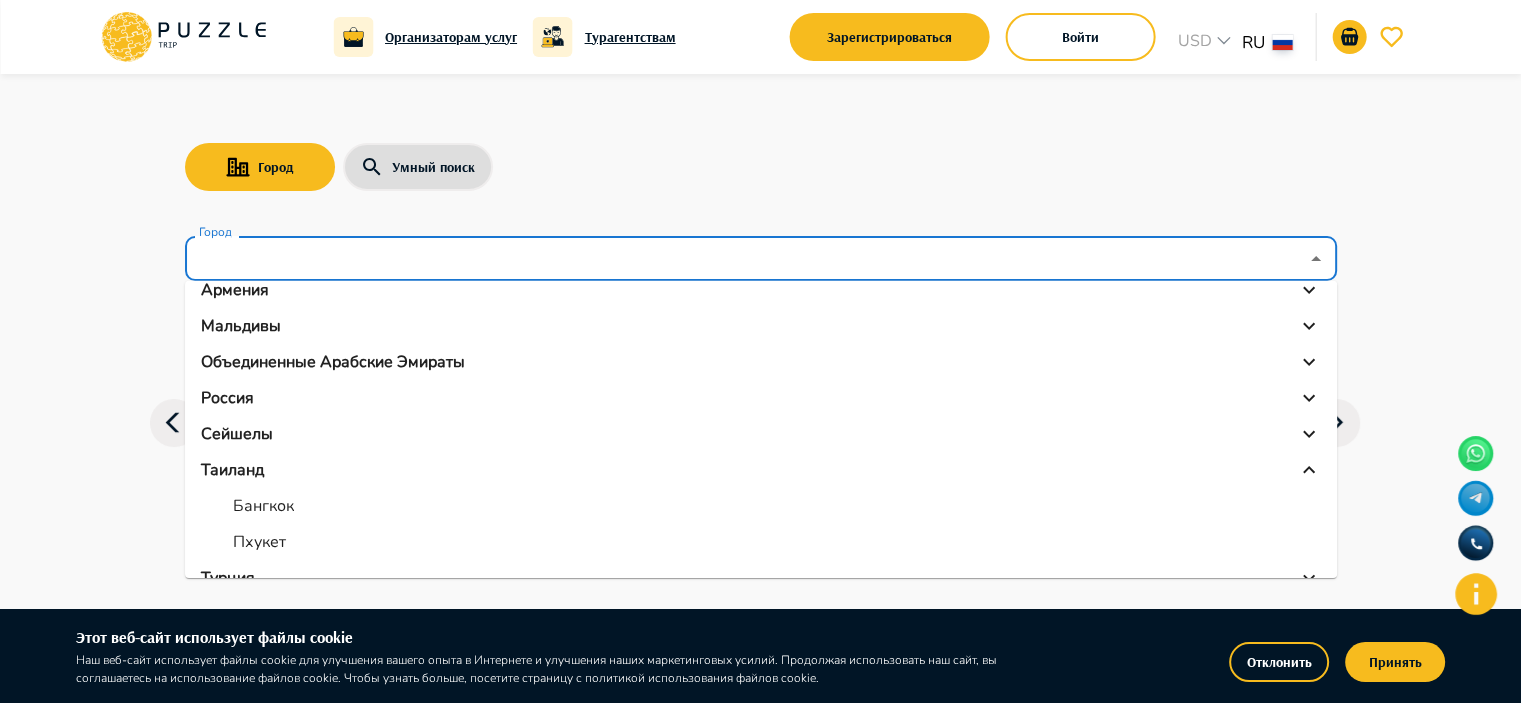 scroll, scrollTop: 114, scrollLeft: 0, axis: vertical 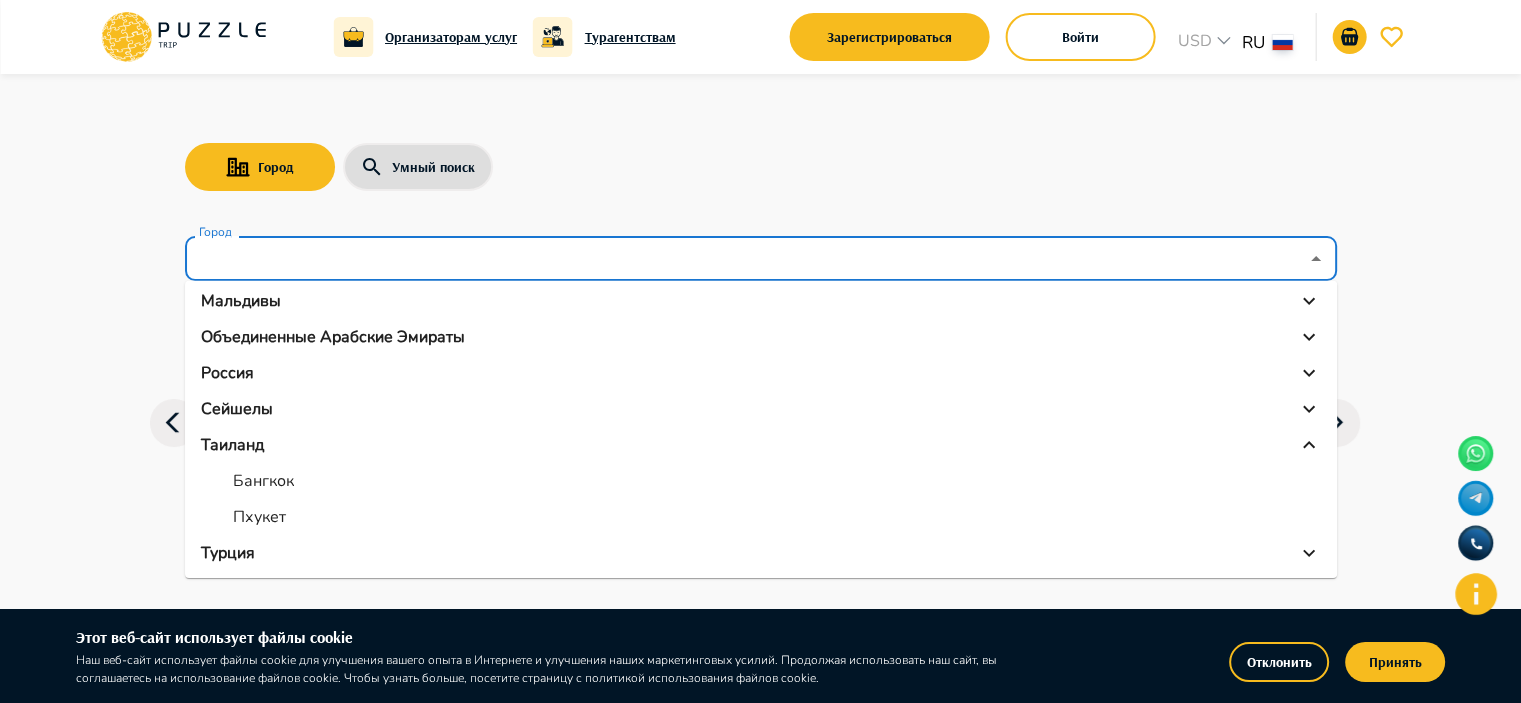 click on "Пхукет" at bounding box center (259, 517) 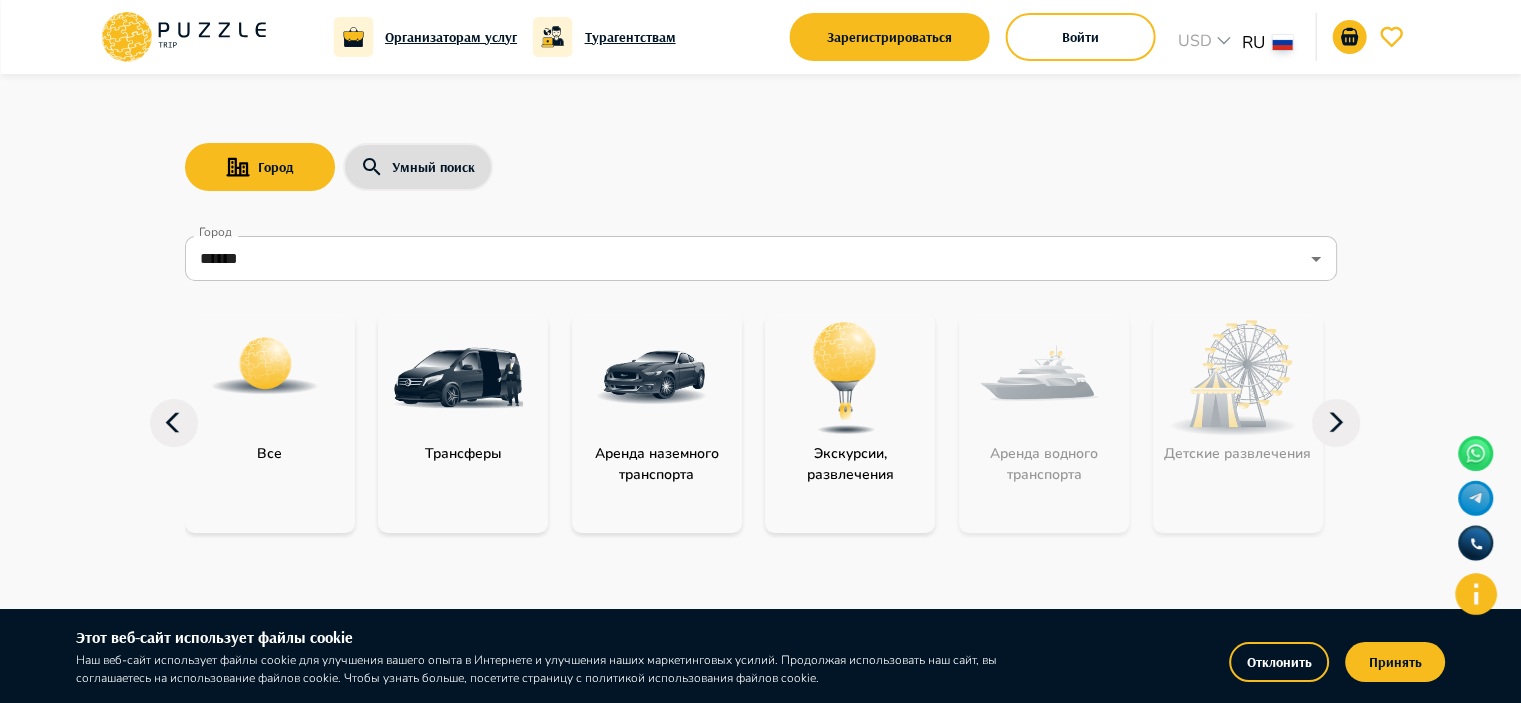 click at bounding box center [652, 378] 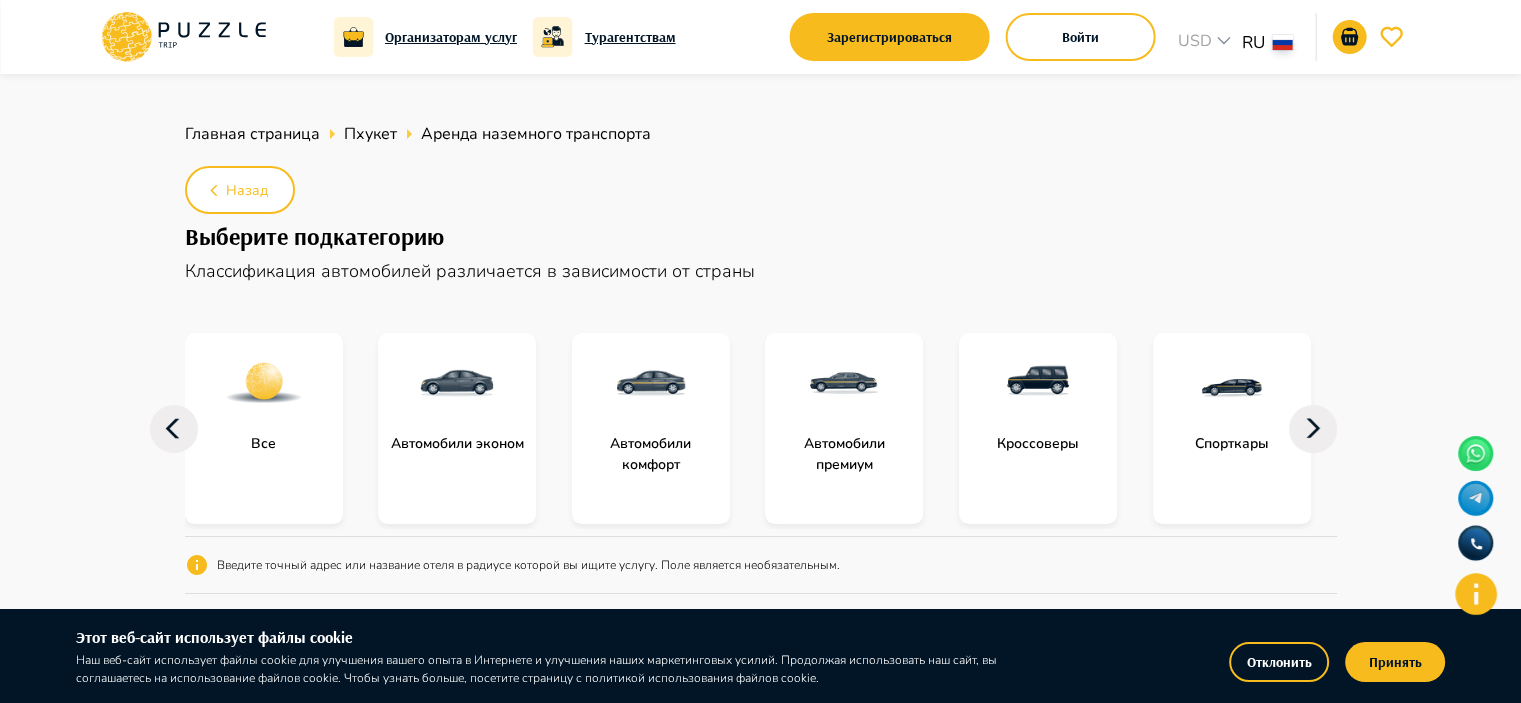 click on "Все" at bounding box center [264, 428] 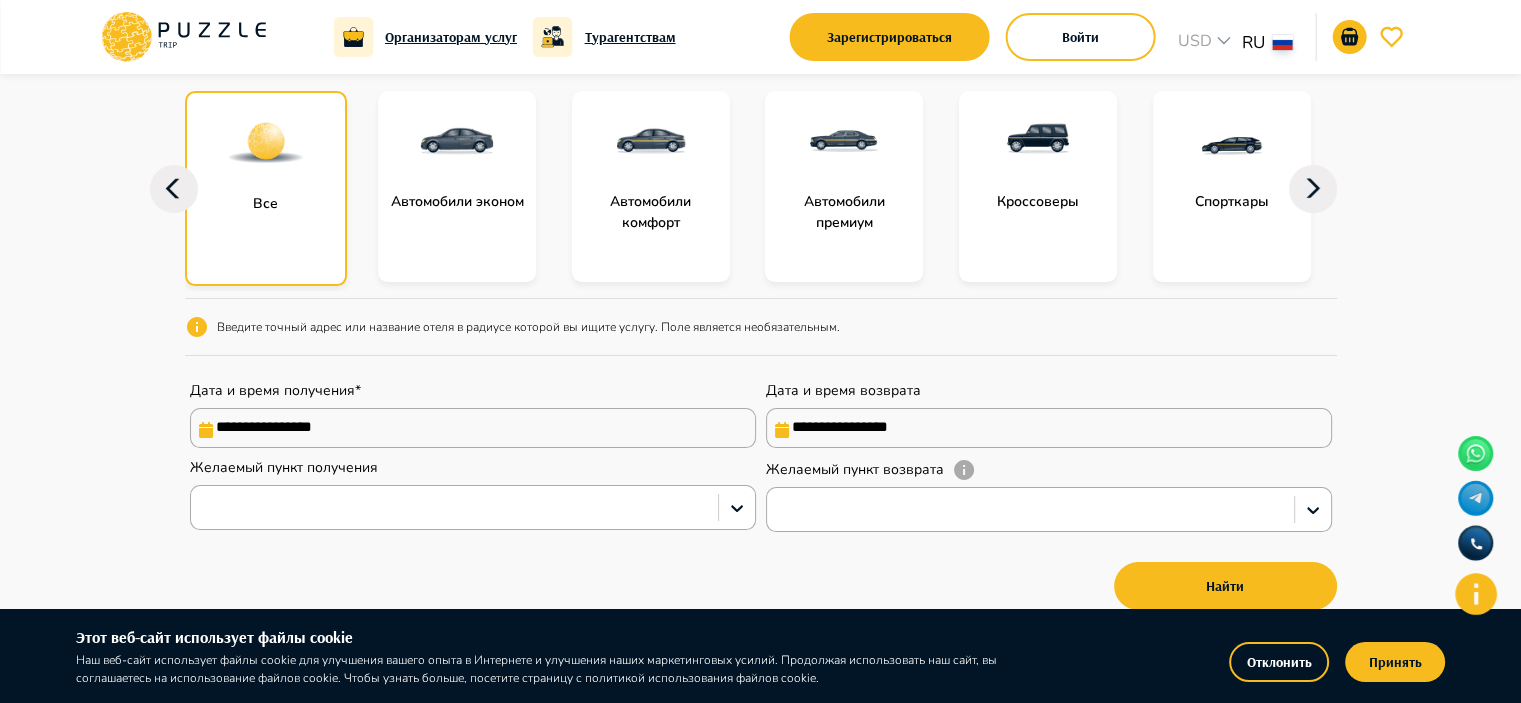 scroll, scrollTop: 300, scrollLeft: 0, axis: vertical 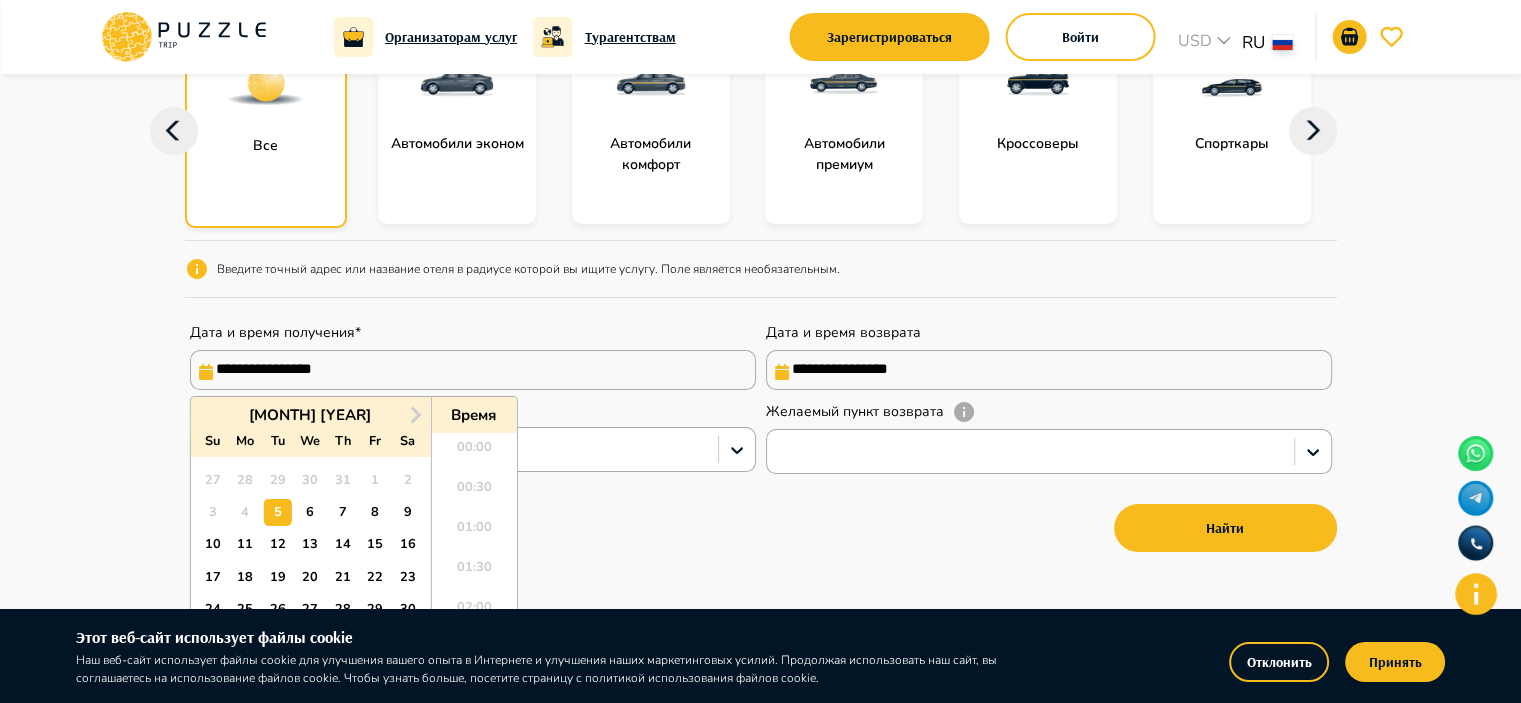 click on "******" at bounding box center [473, 370] 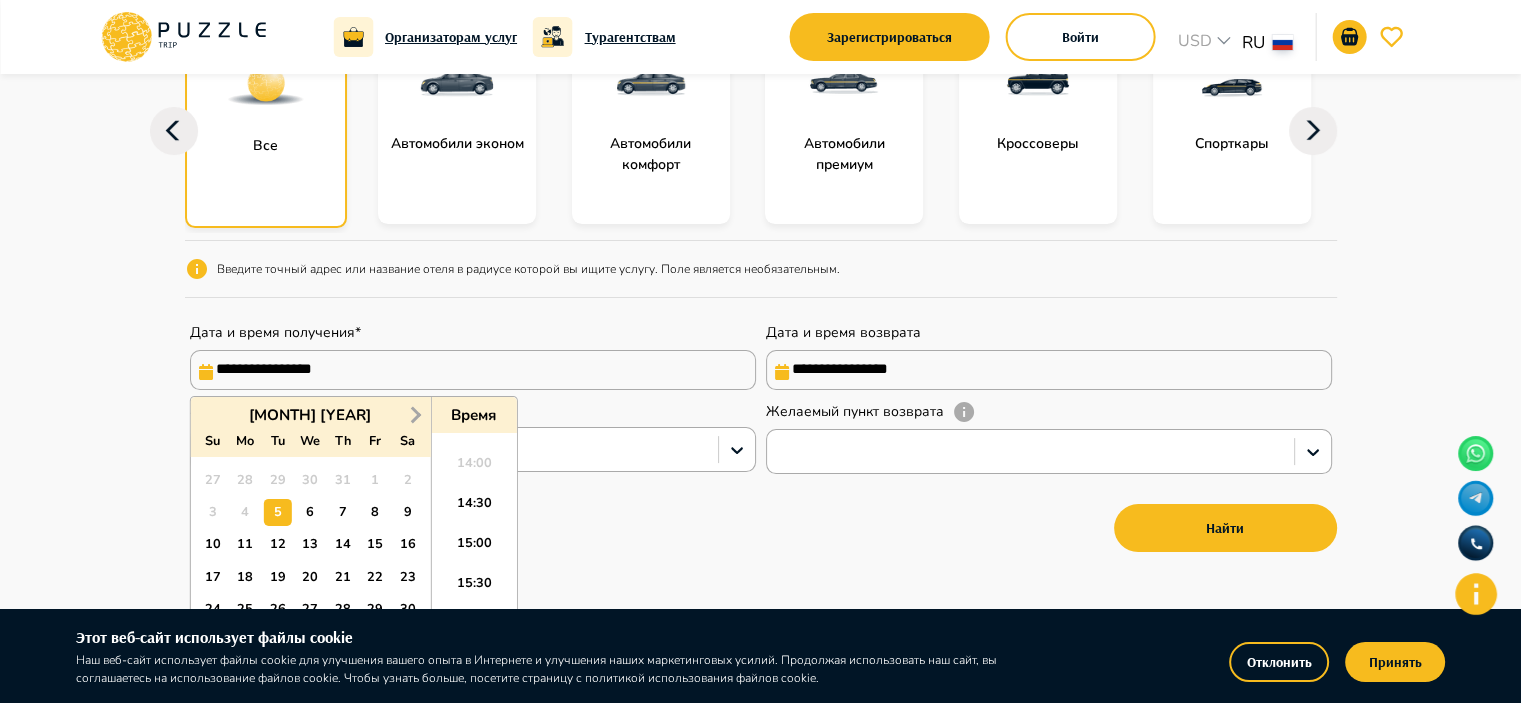 click on "Next Month" at bounding box center [413, 413] 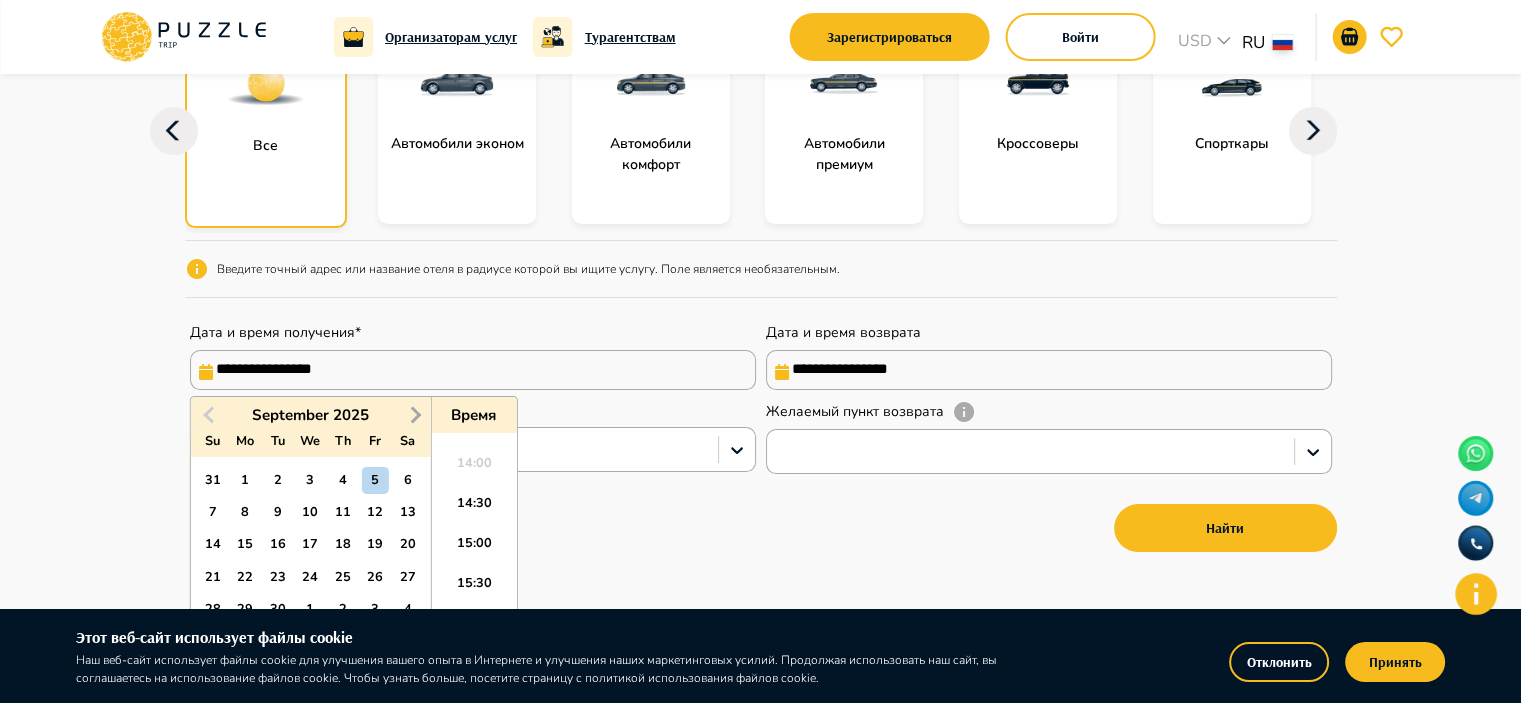 click on "Next Month" at bounding box center (413, 413) 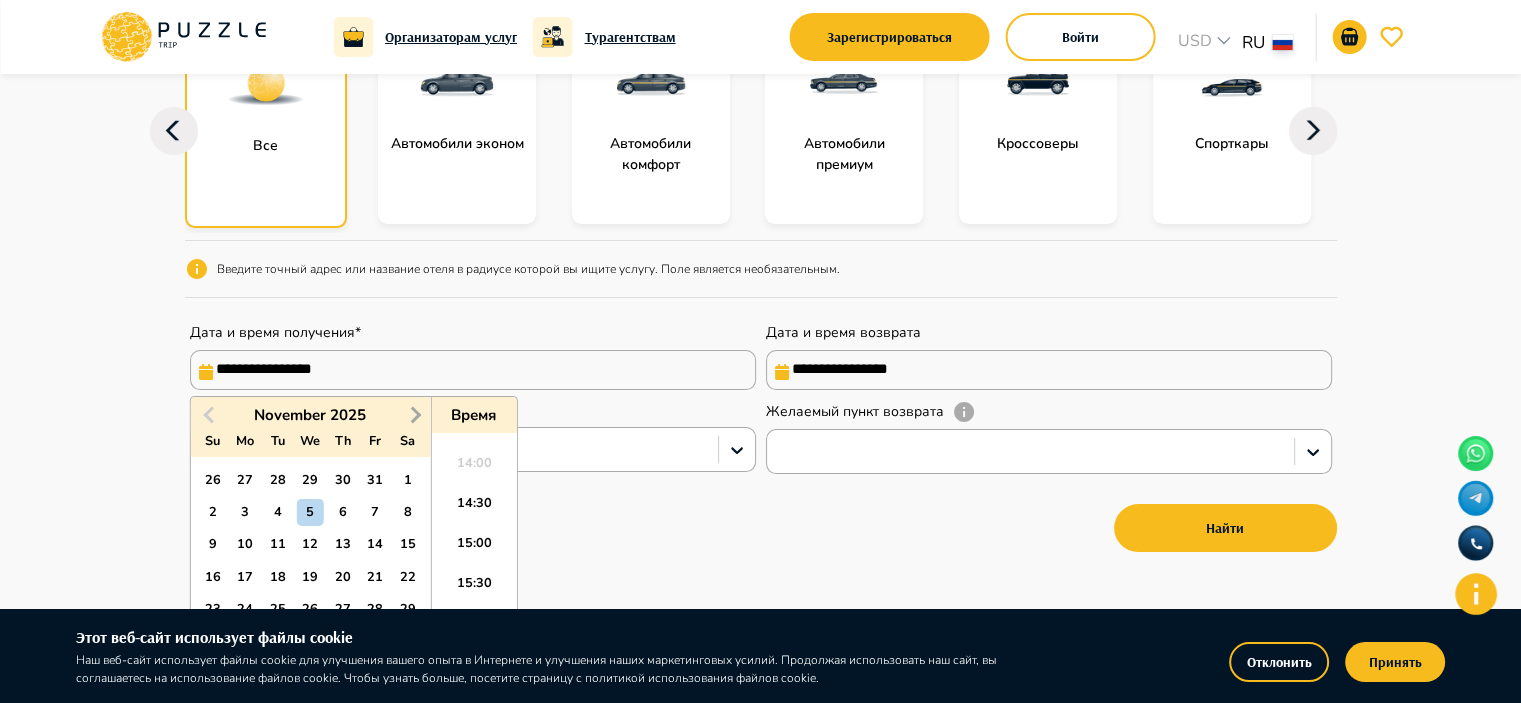 click on "Next Month" at bounding box center [413, 413] 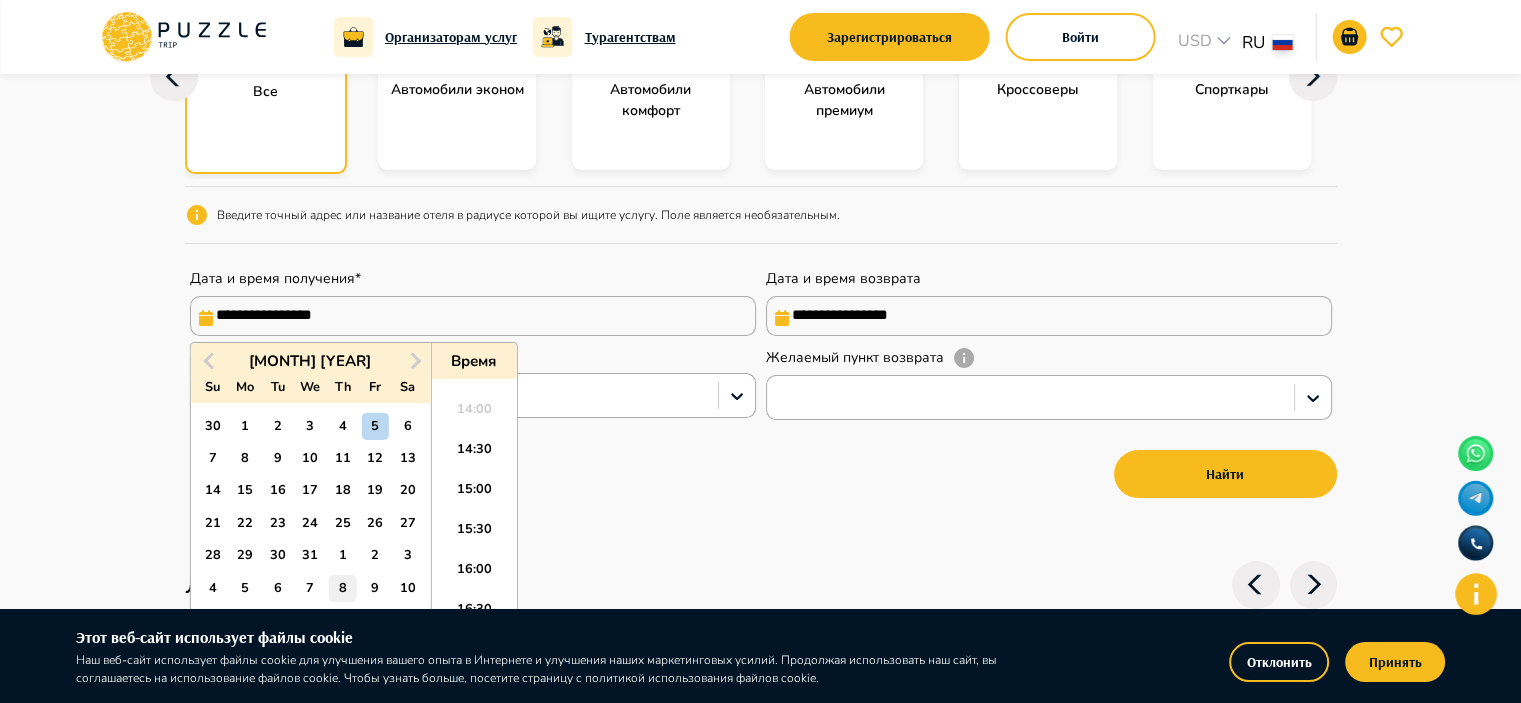 scroll, scrollTop: 400, scrollLeft: 0, axis: vertical 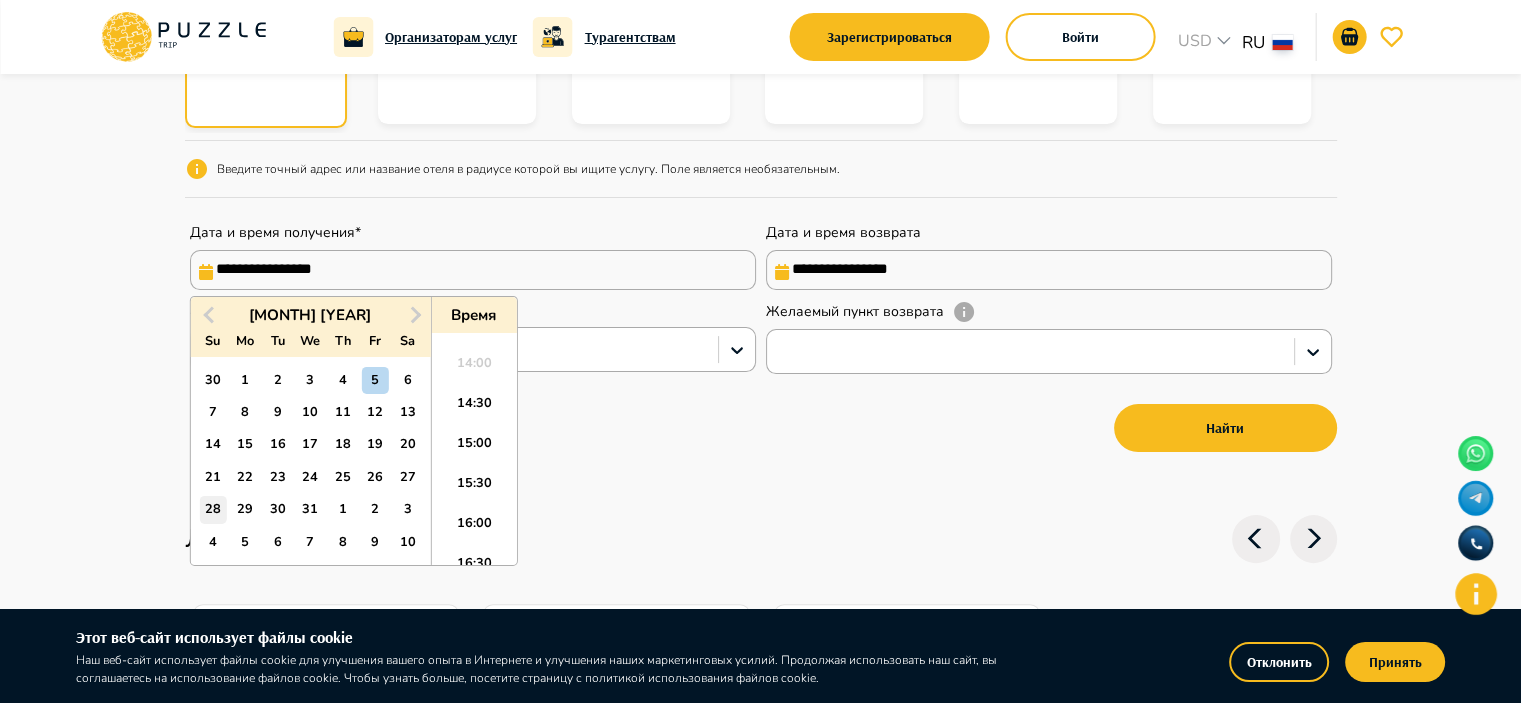 click on "28" at bounding box center [212, 509] 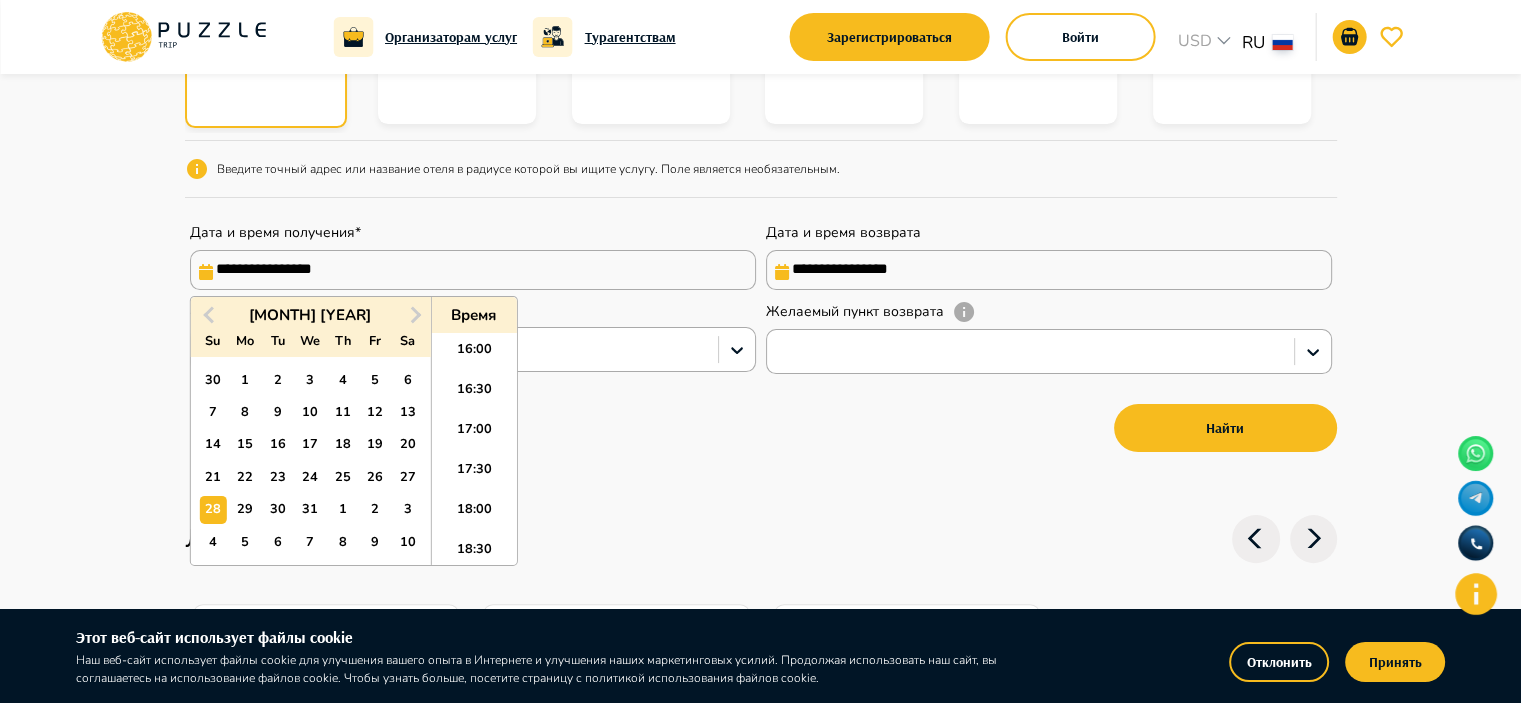 scroll, scrollTop: 1412, scrollLeft: 0, axis: vertical 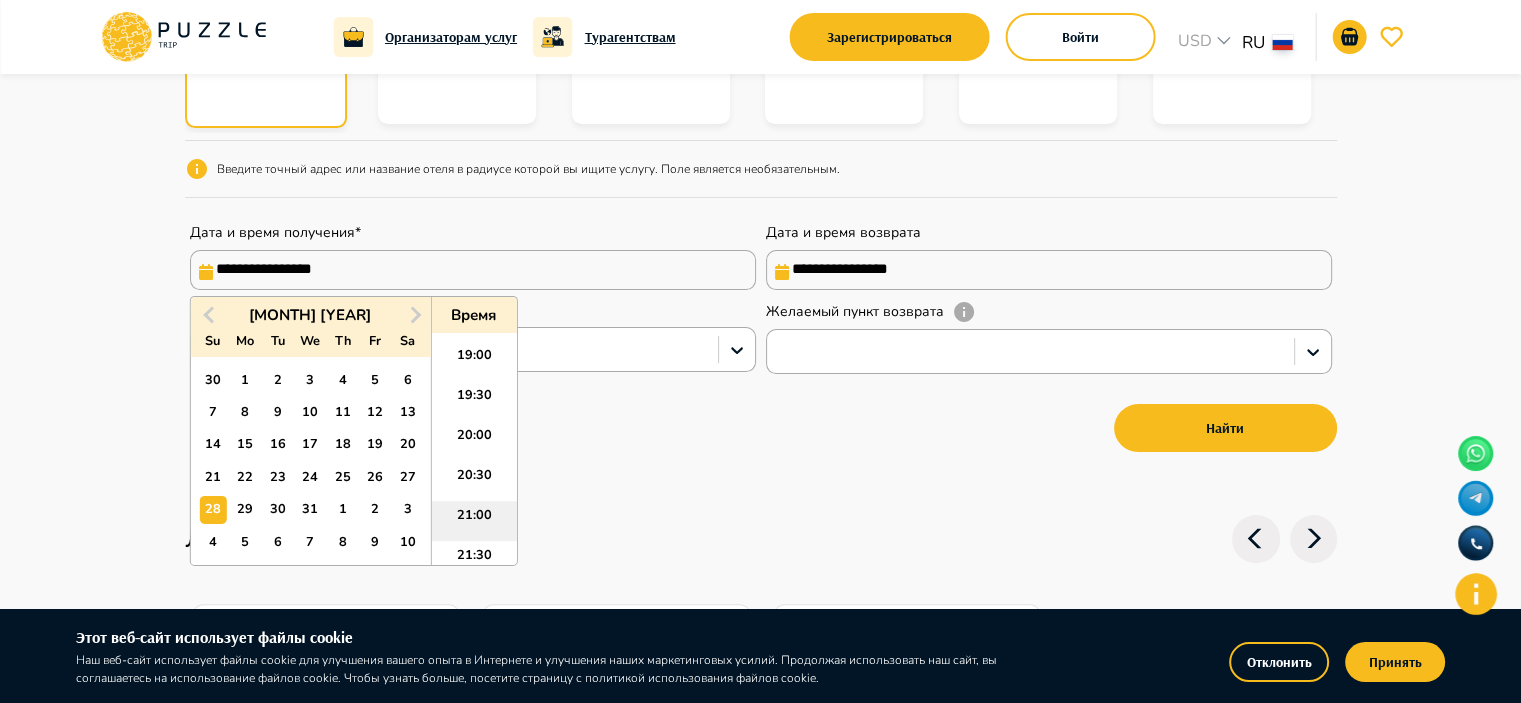 click on "21:00" at bounding box center (473, 521) 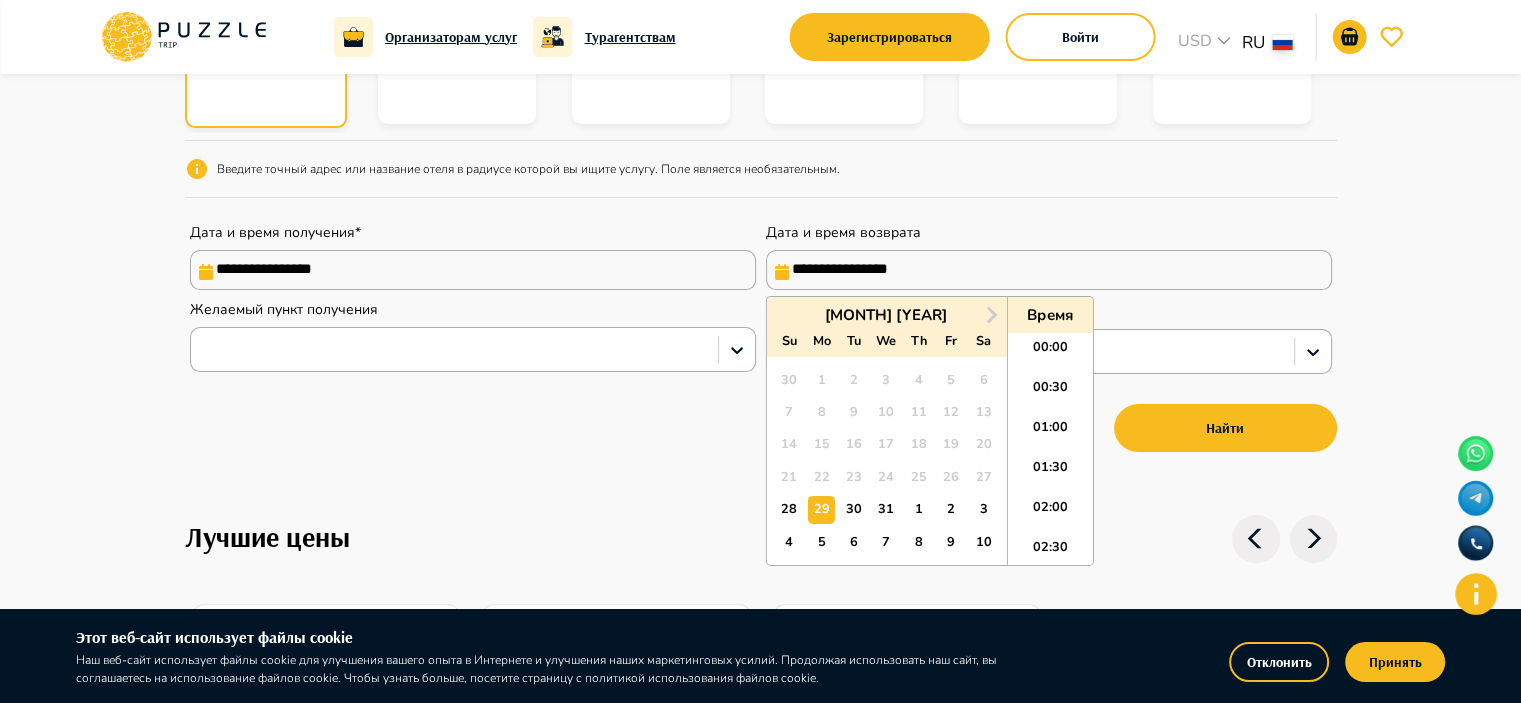 scroll, scrollTop: 1584, scrollLeft: 0, axis: vertical 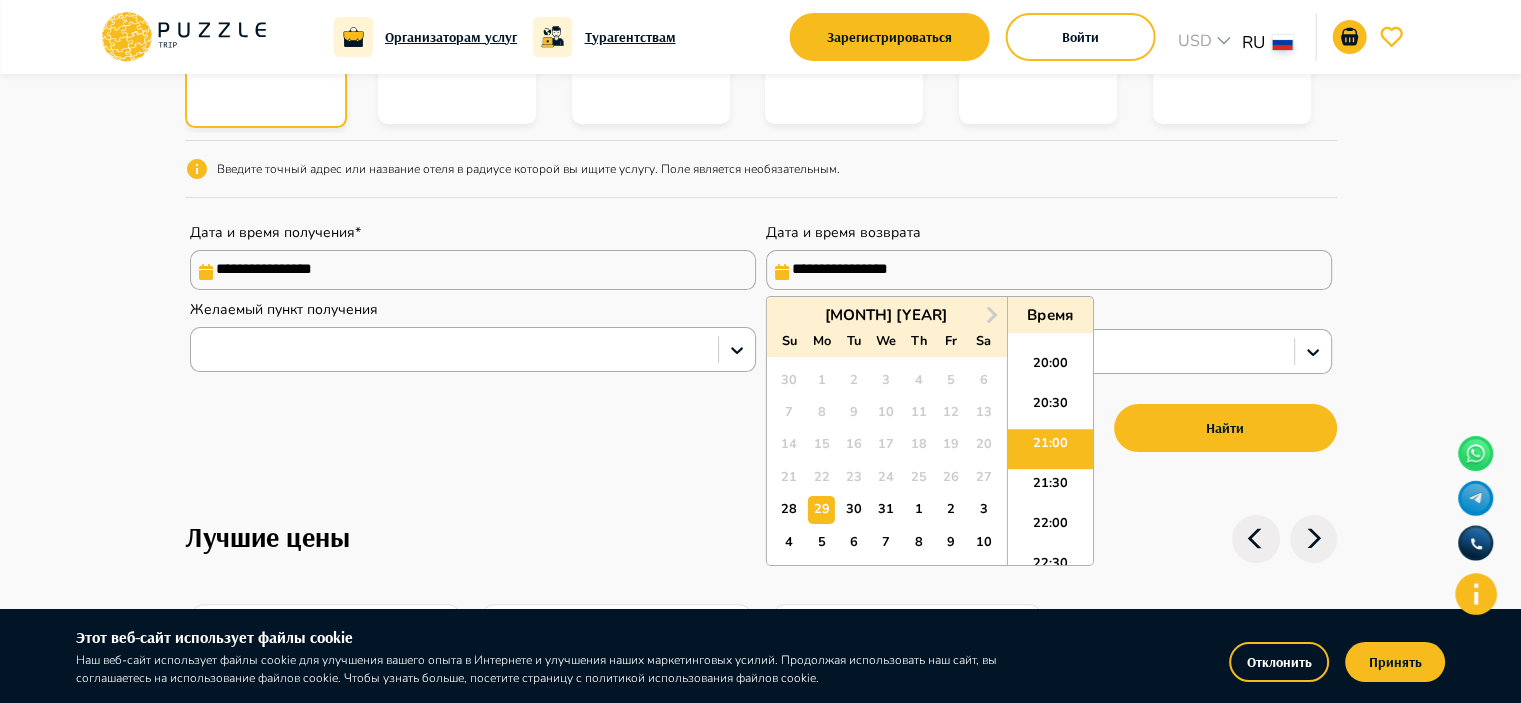 click on "******" at bounding box center (1049, 270) 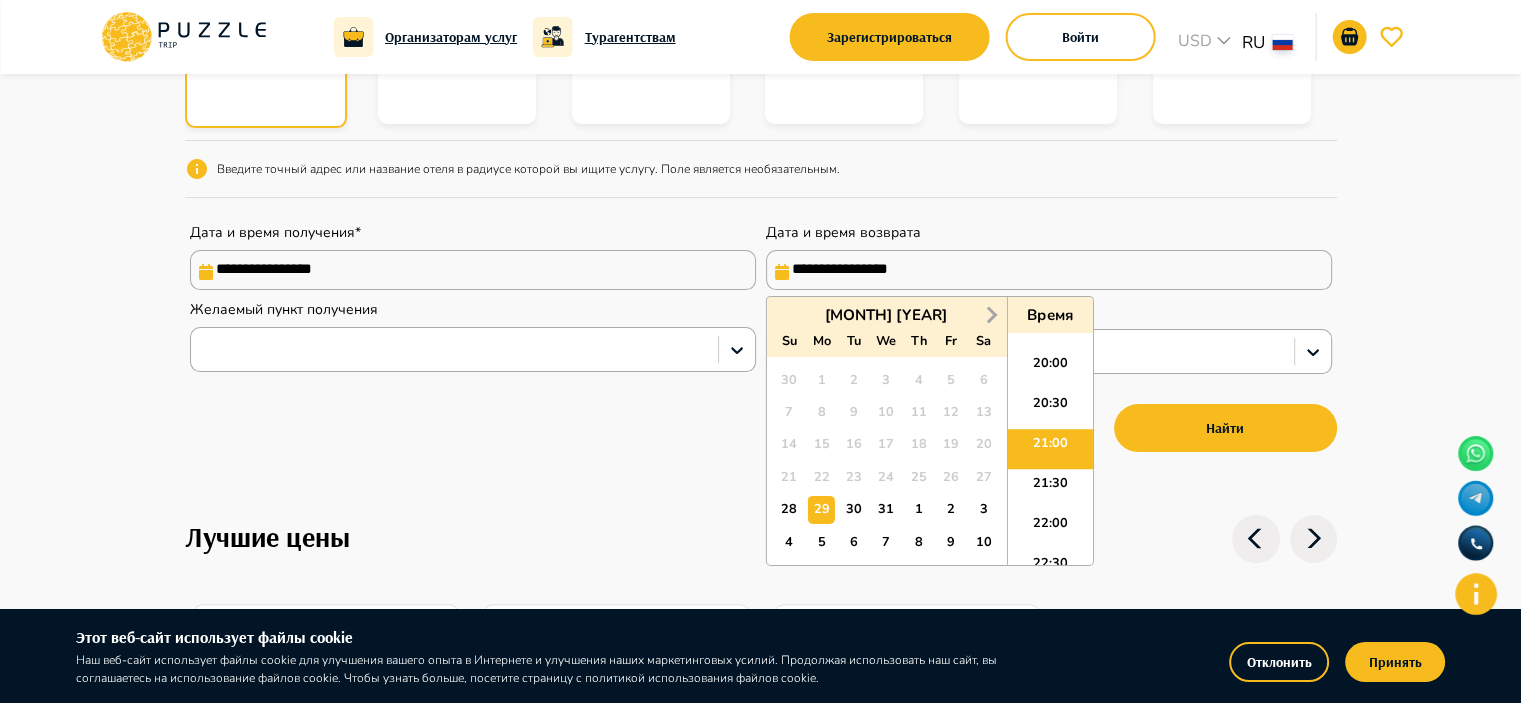 click on "Next Month" at bounding box center (989, 313) 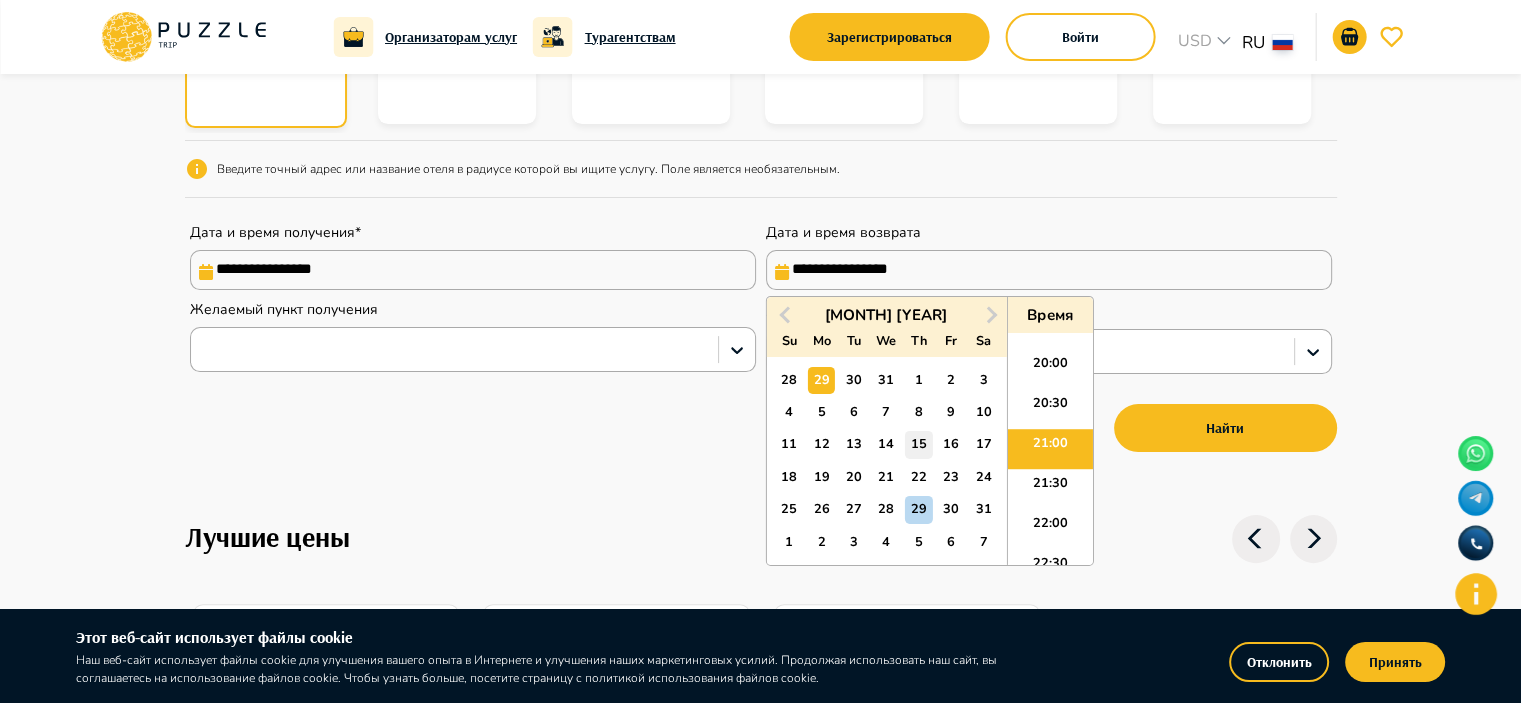 click on "15" at bounding box center (918, 444) 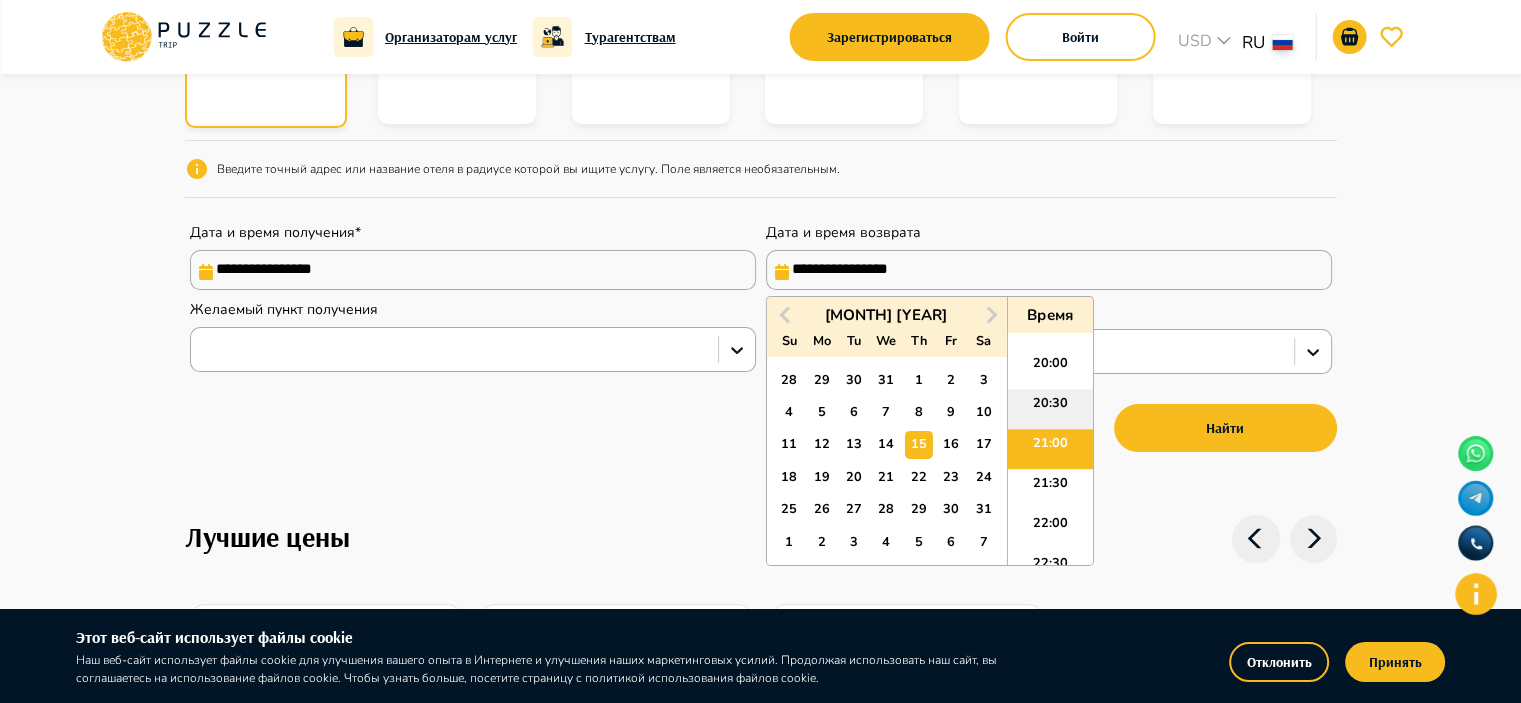 scroll, scrollTop: 1484, scrollLeft: 0, axis: vertical 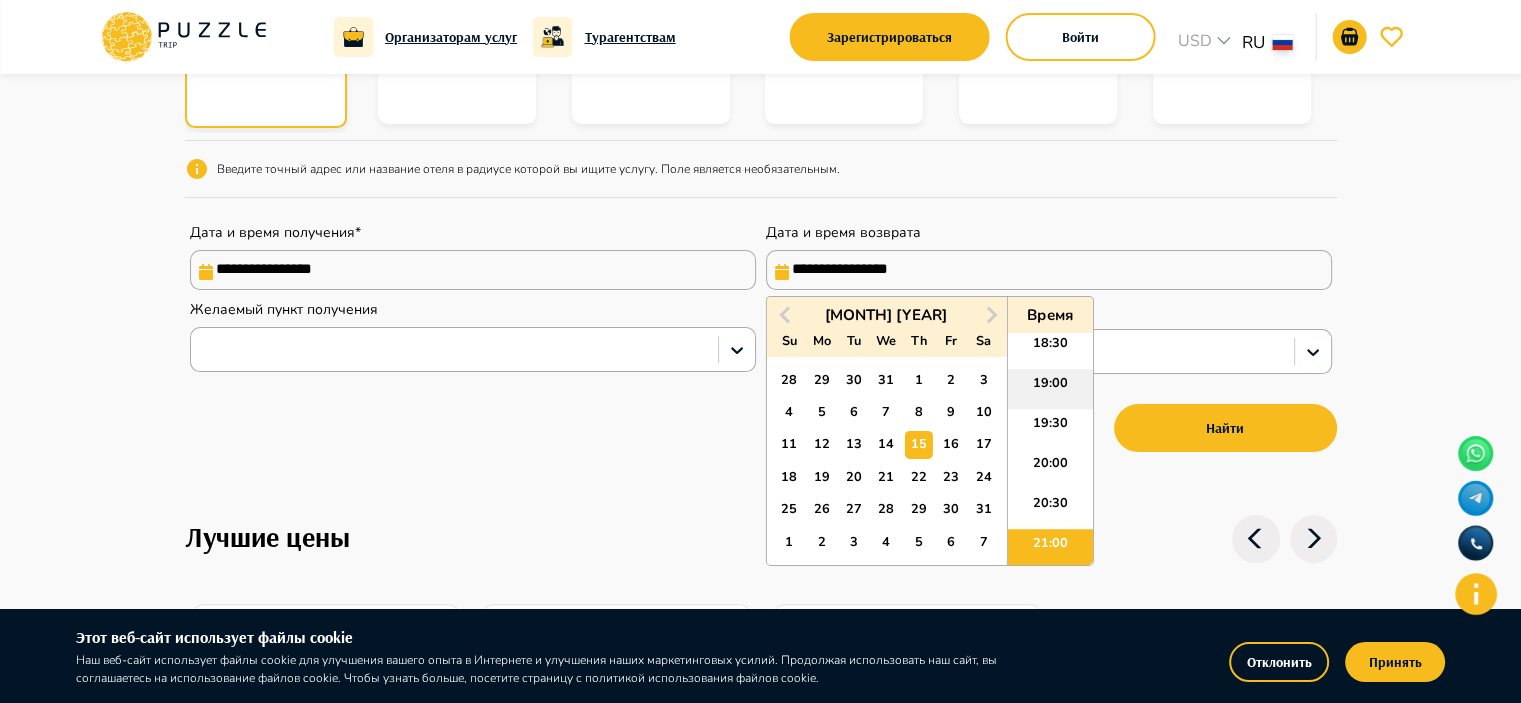 click on "19:00" at bounding box center [1049, 389] 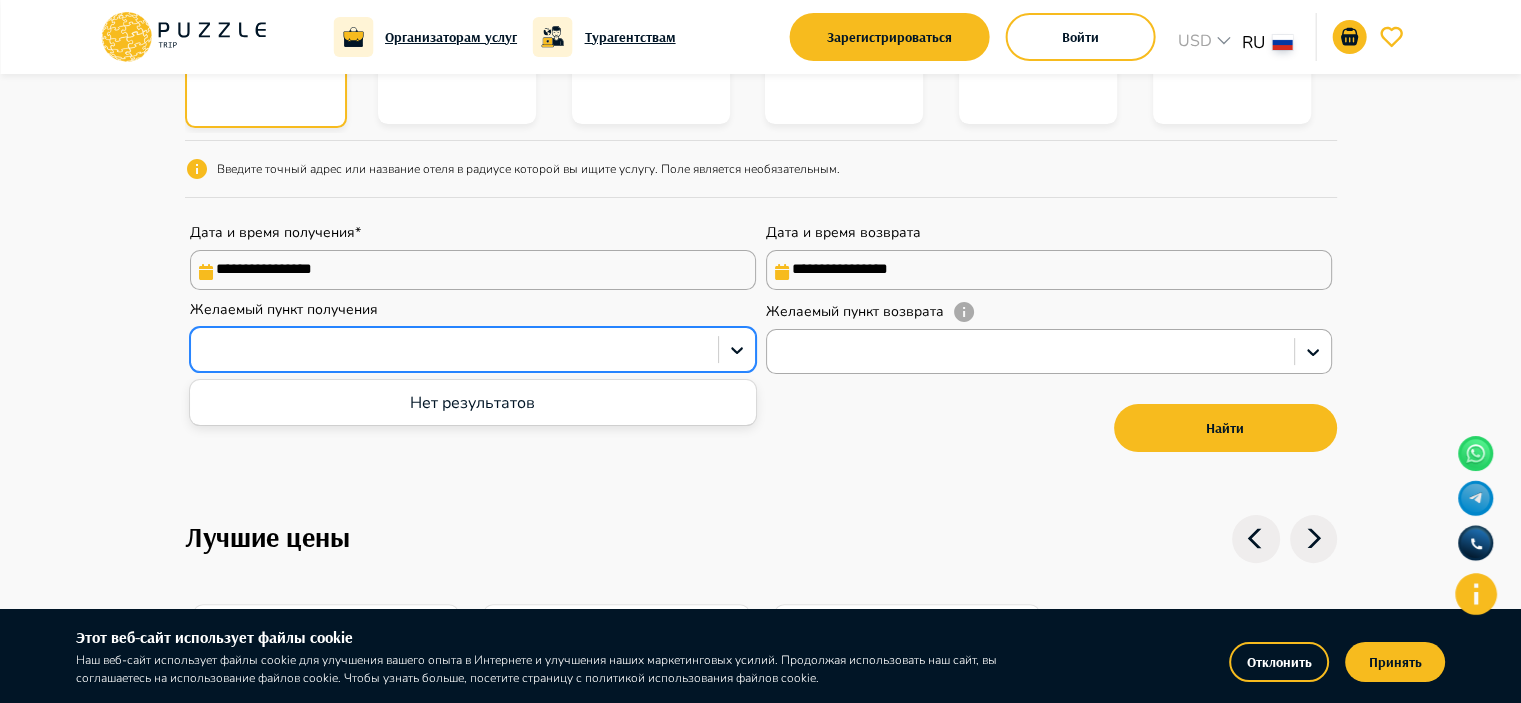 click at bounding box center [454, 350] 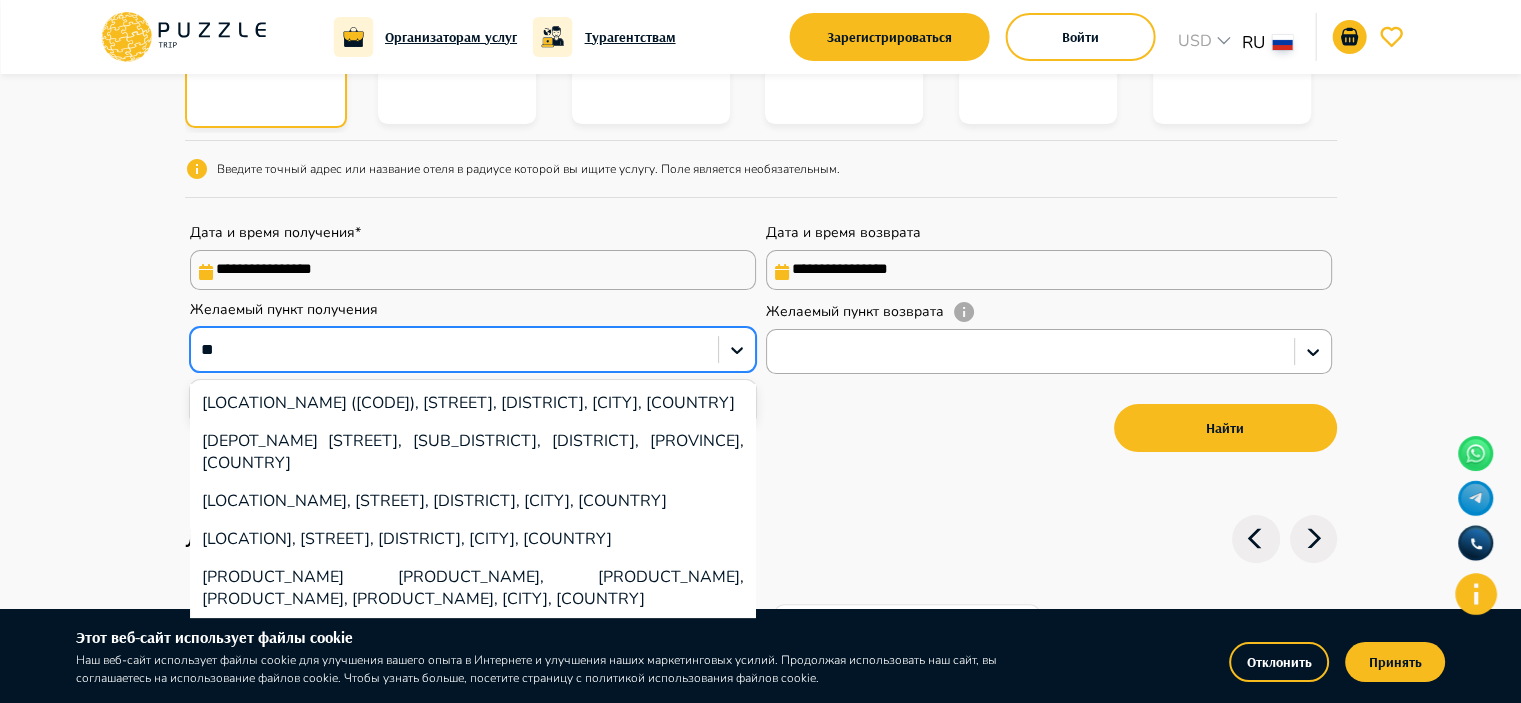 type on "***" 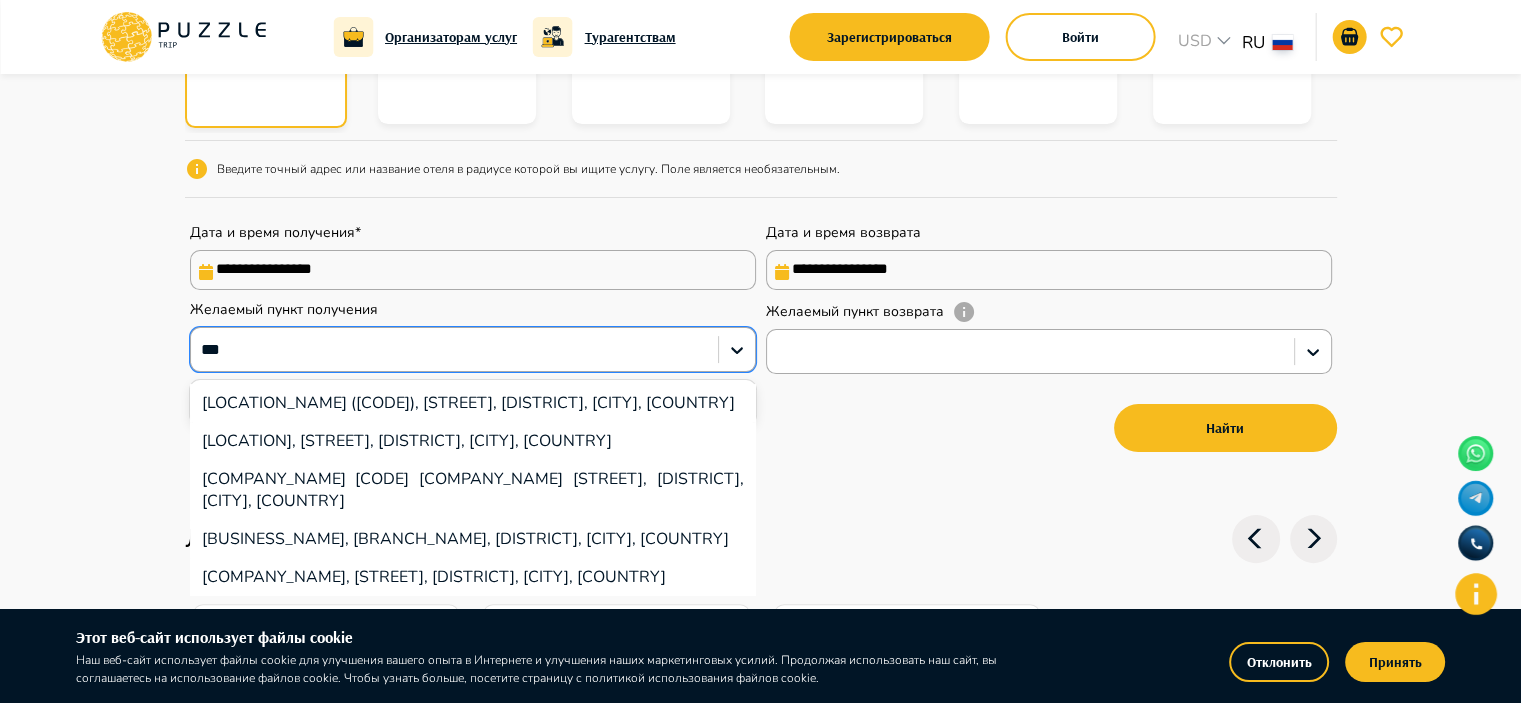 click on "[AIRPORT_NAME] ([AIRPORT_CODE]), [AREA], [DISTRICT], [CITY], [COUNTRY]" at bounding box center (473, 403) 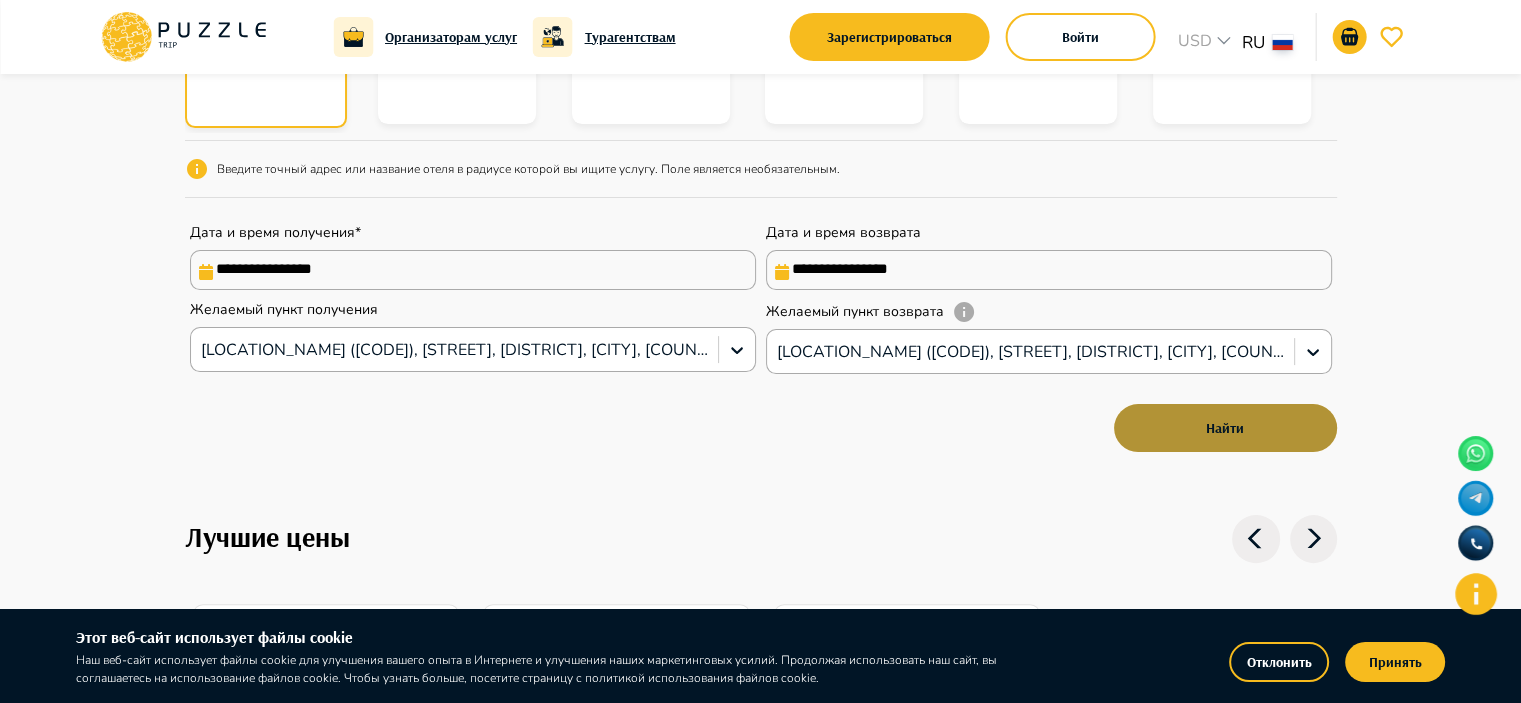 click on "Найти" at bounding box center [1225, 428] 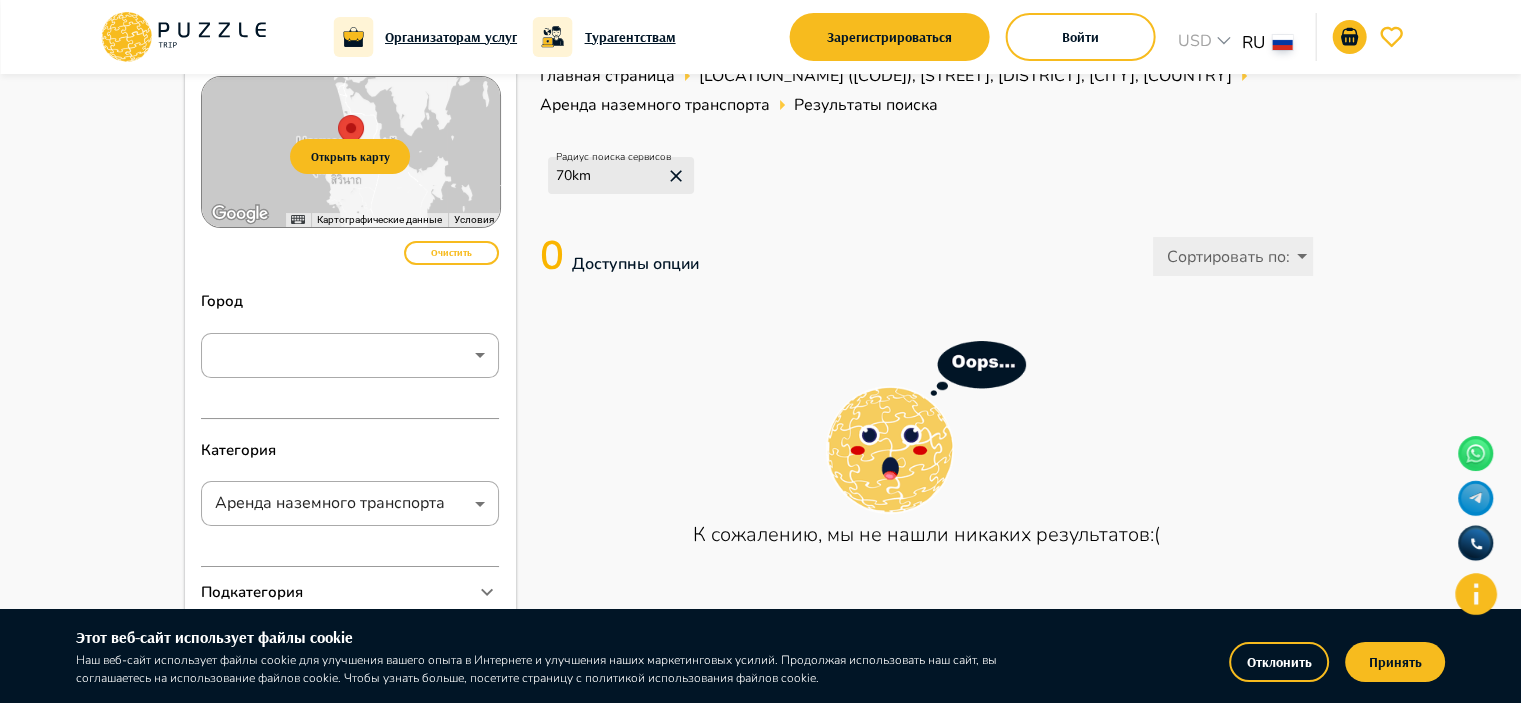 scroll, scrollTop: 0, scrollLeft: 0, axis: both 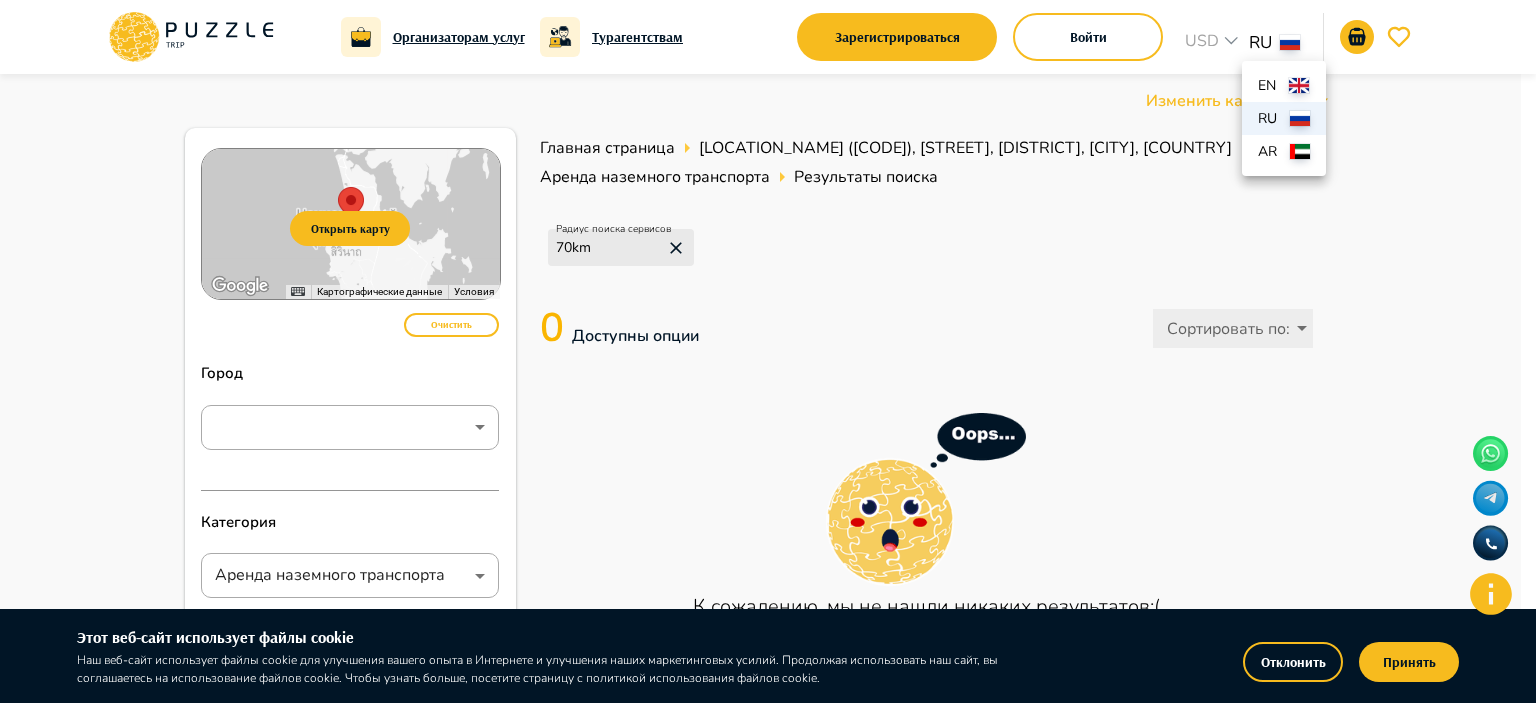 click on "**********" at bounding box center (768, 942) 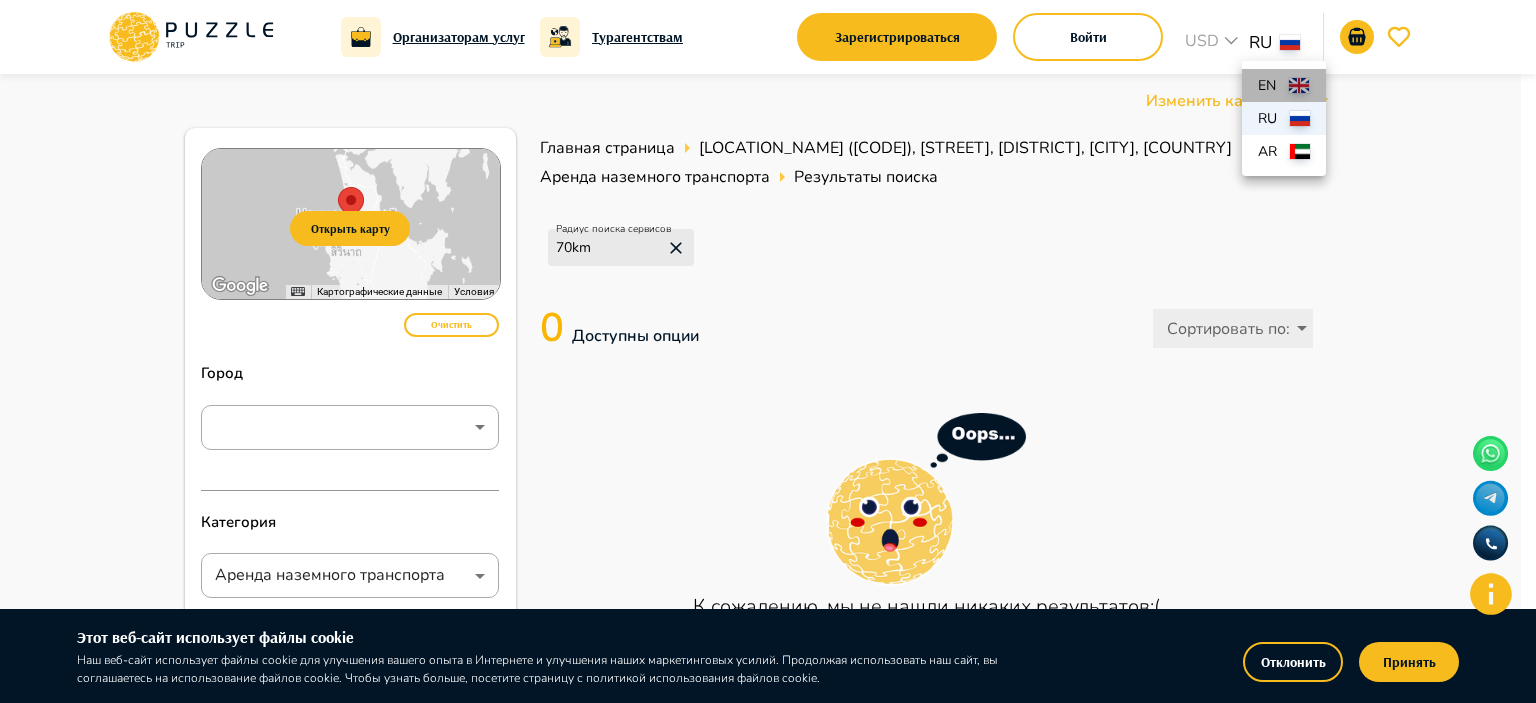 click on "en" at bounding box center (1284, 85) 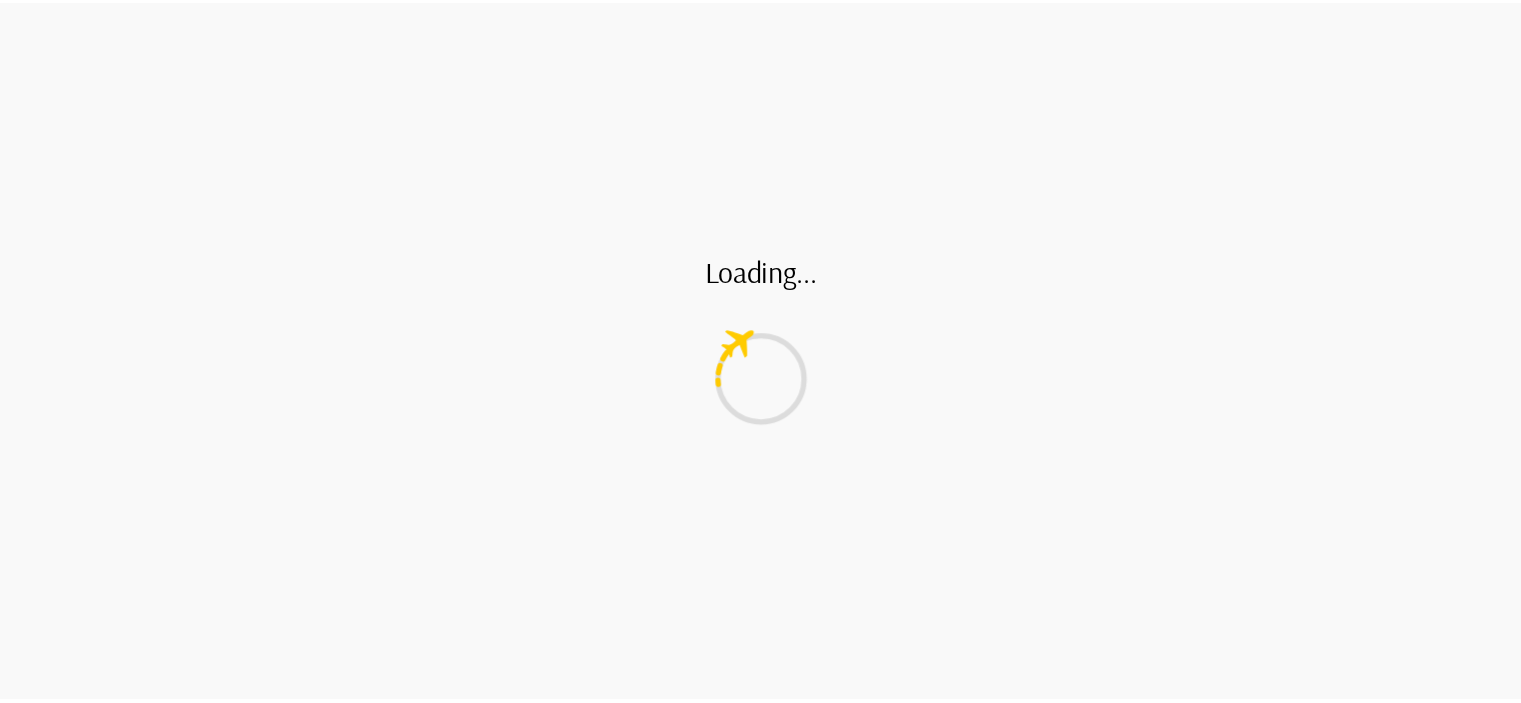 scroll, scrollTop: 0, scrollLeft: 0, axis: both 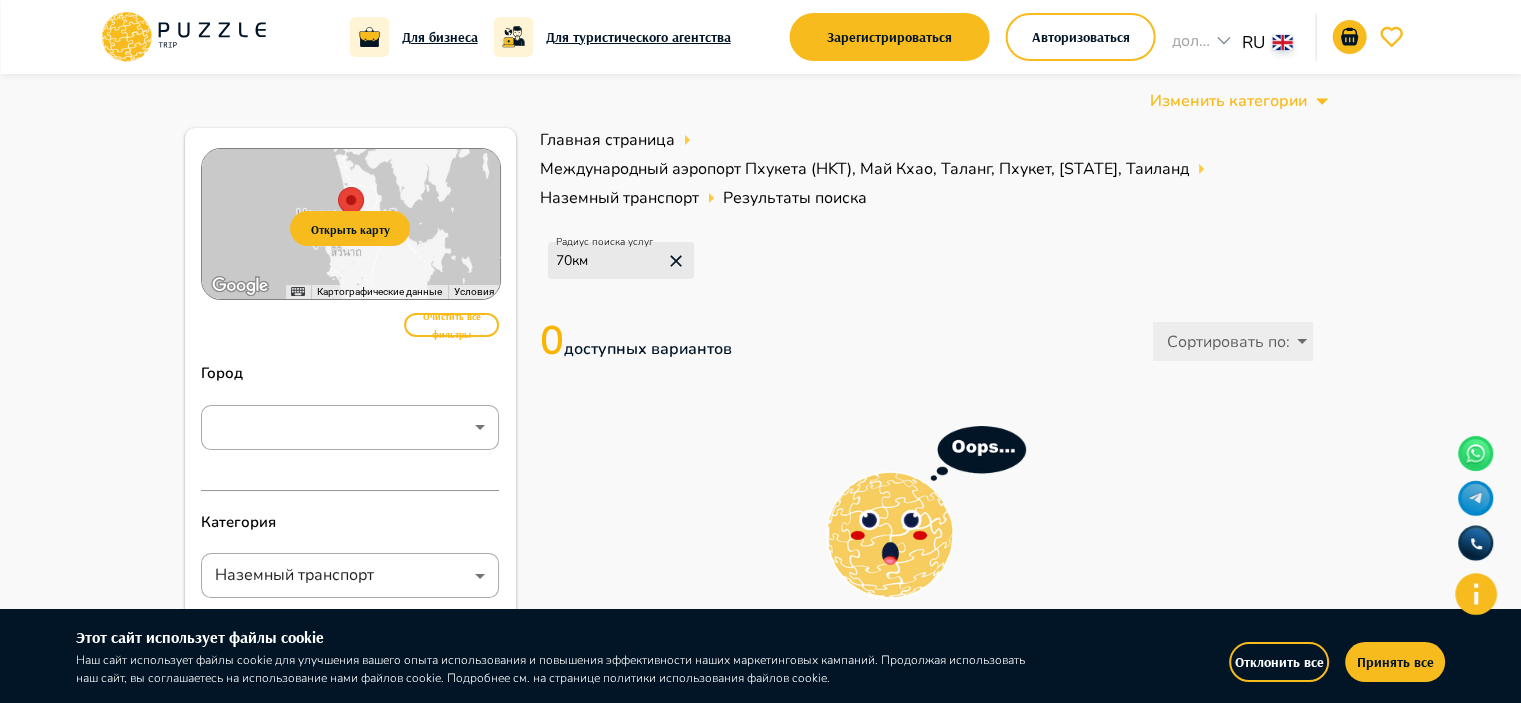 click on "0  доступных вариантов   Сортировать по  :  ​" at bounding box center (926, 341) 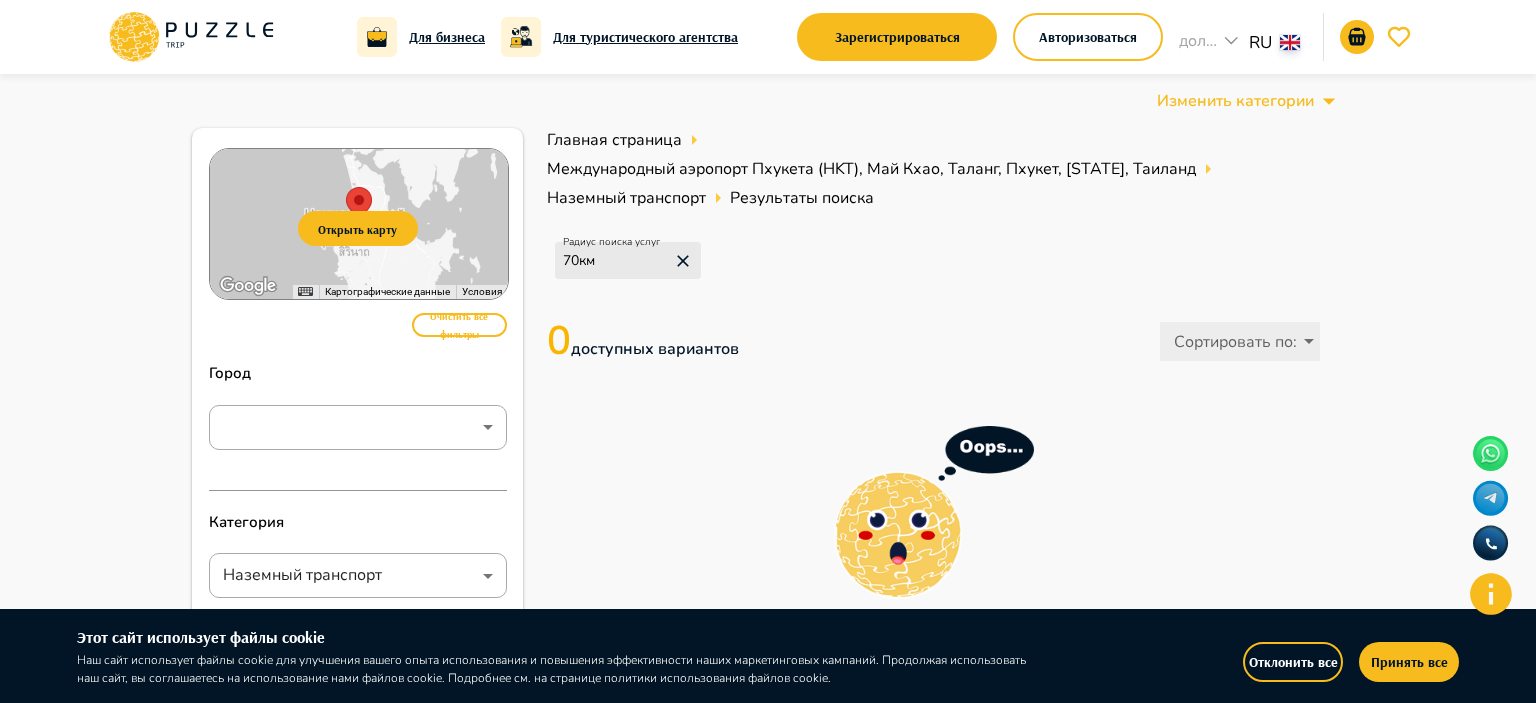 click on "Очистить все фильтры Город ​ ​ ​ Год" at bounding box center [768, 943] 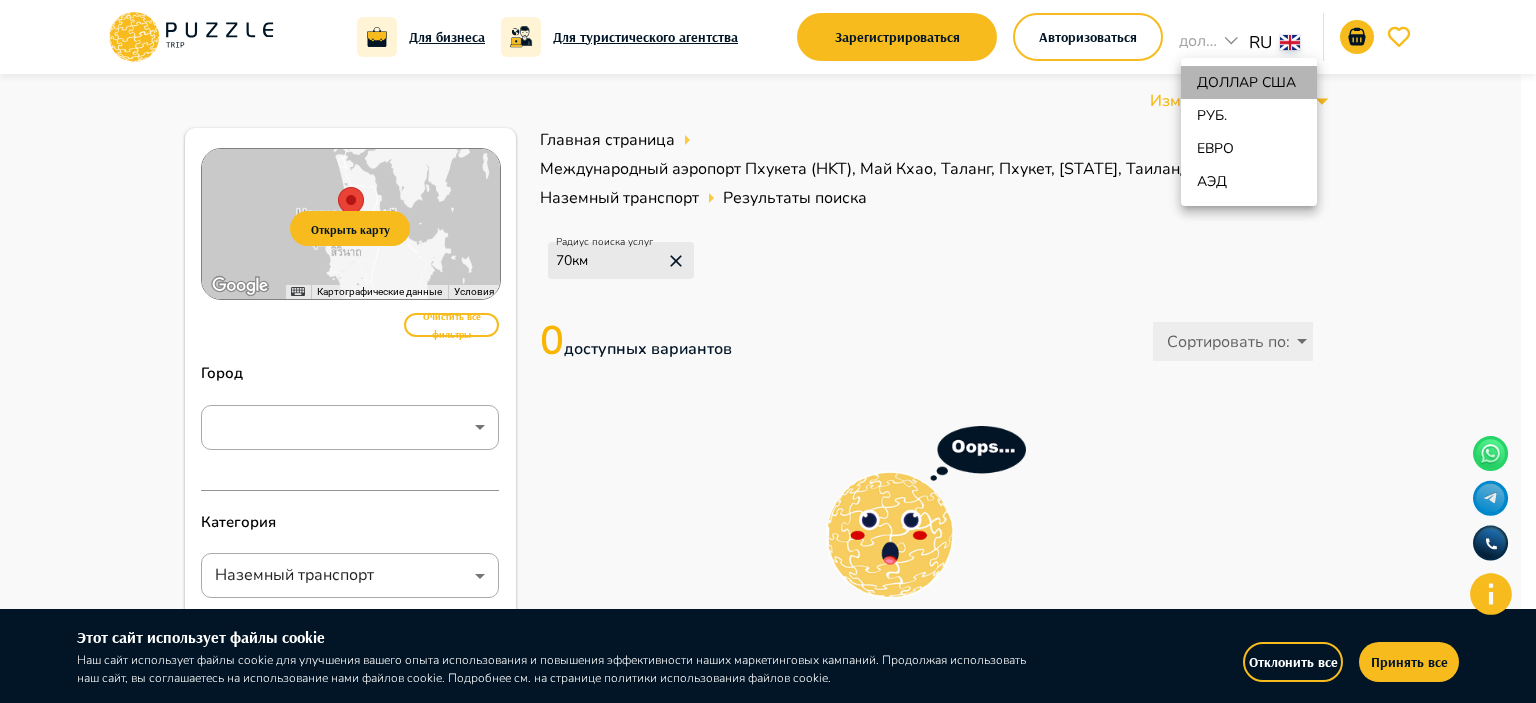 click on "доллар США" at bounding box center [1246, 82] 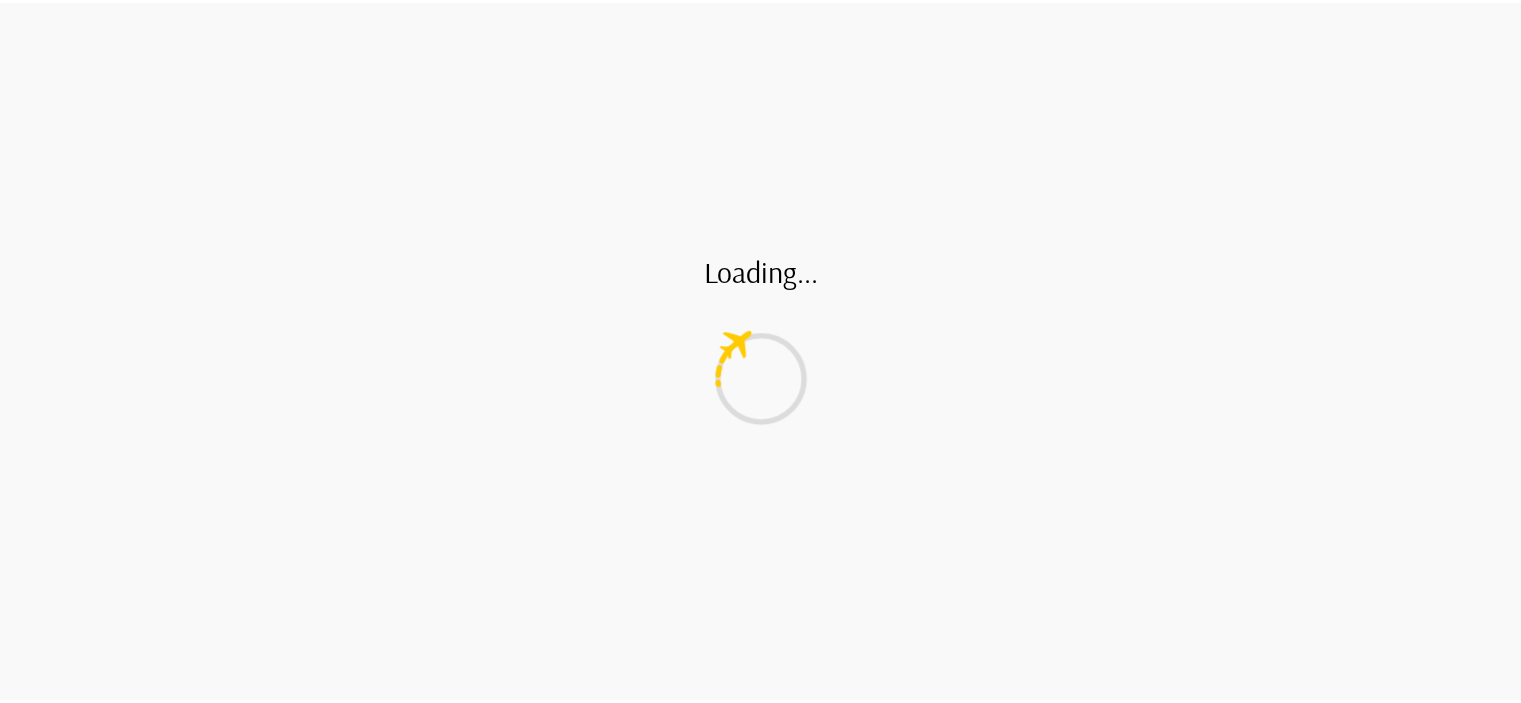 scroll, scrollTop: 0, scrollLeft: 0, axis: both 